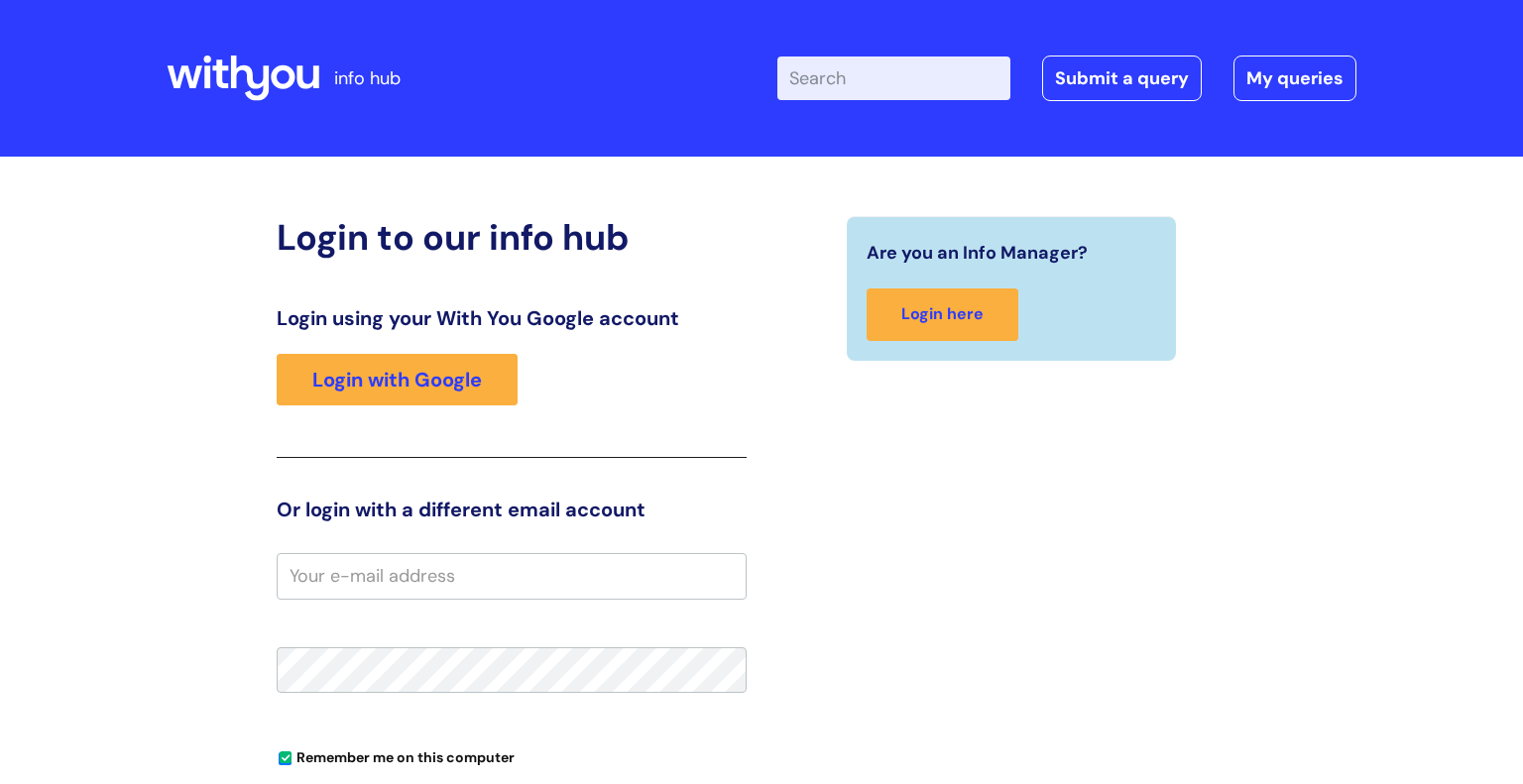 scroll, scrollTop: 0, scrollLeft: 0, axis: both 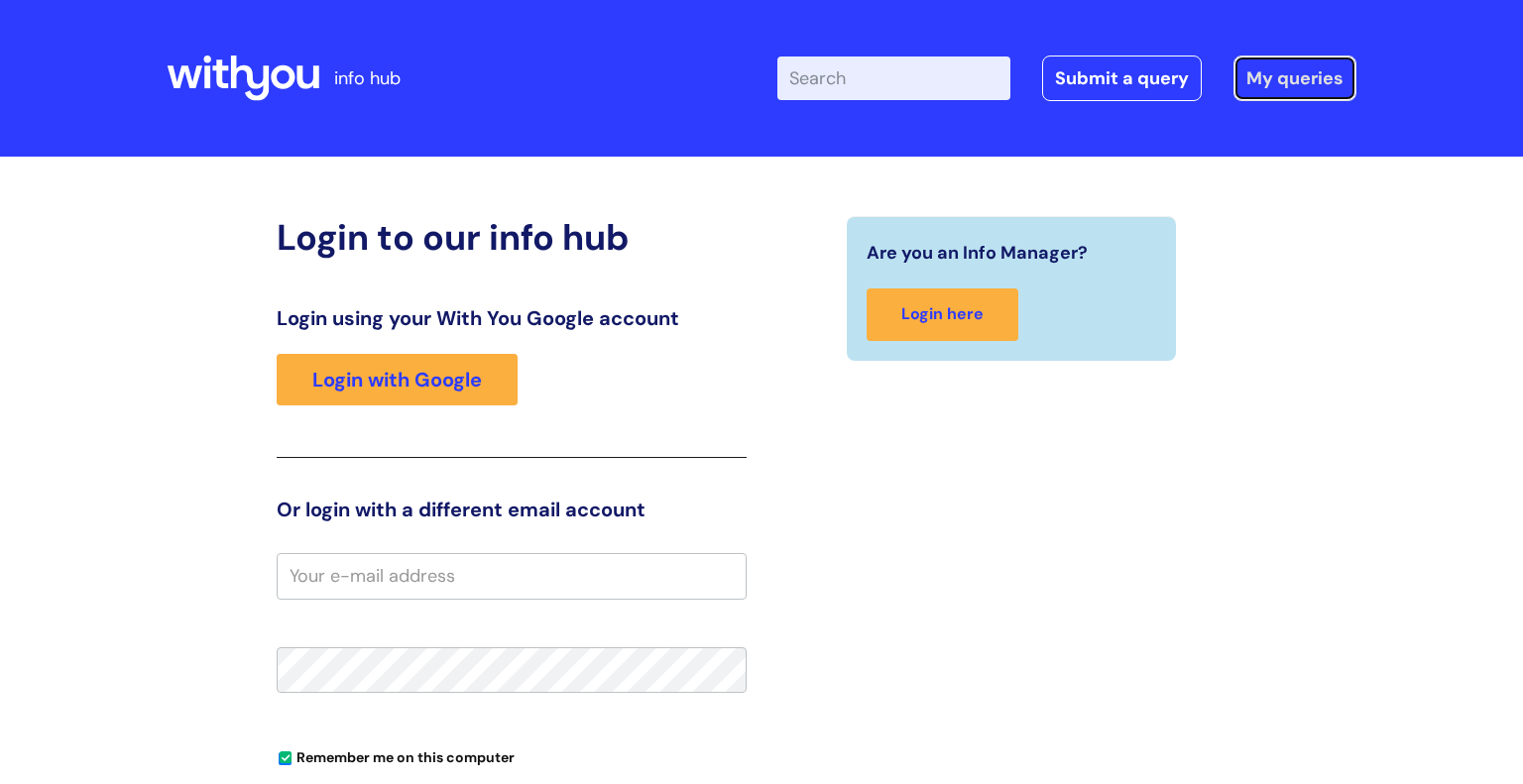 click on "My queries" at bounding box center [1295, 78] 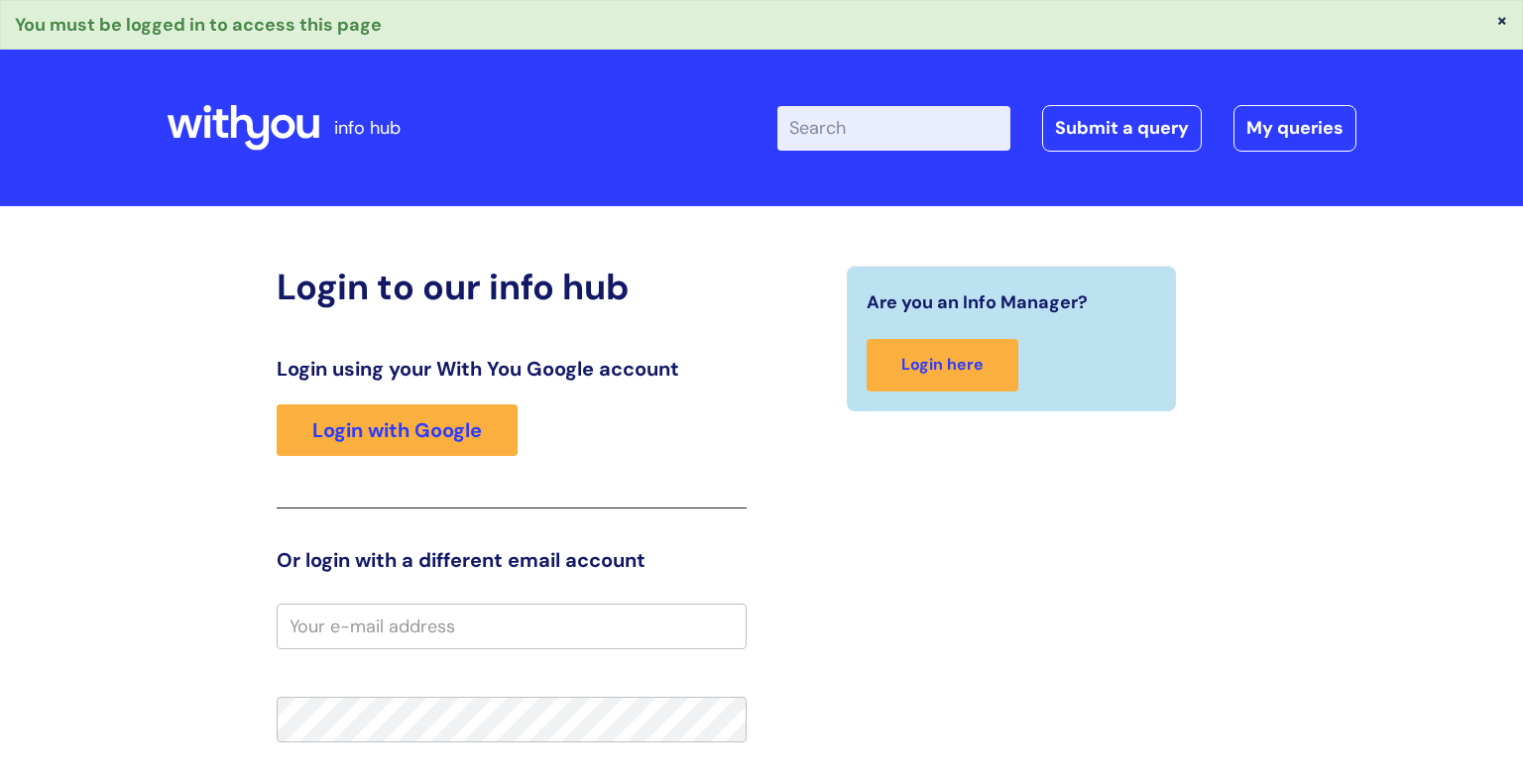 scroll, scrollTop: 0, scrollLeft: 0, axis: both 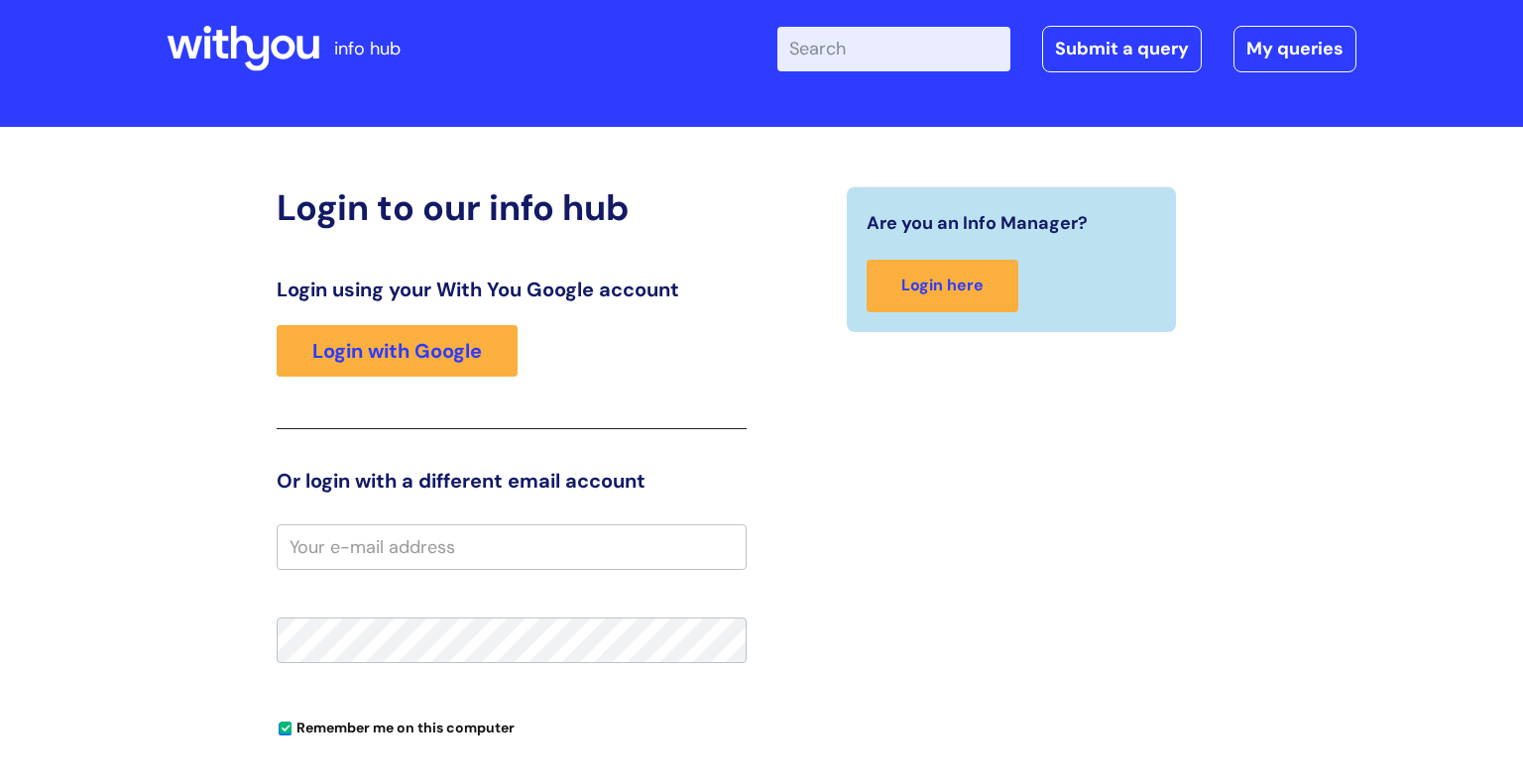 click at bounding box center [512, 547] 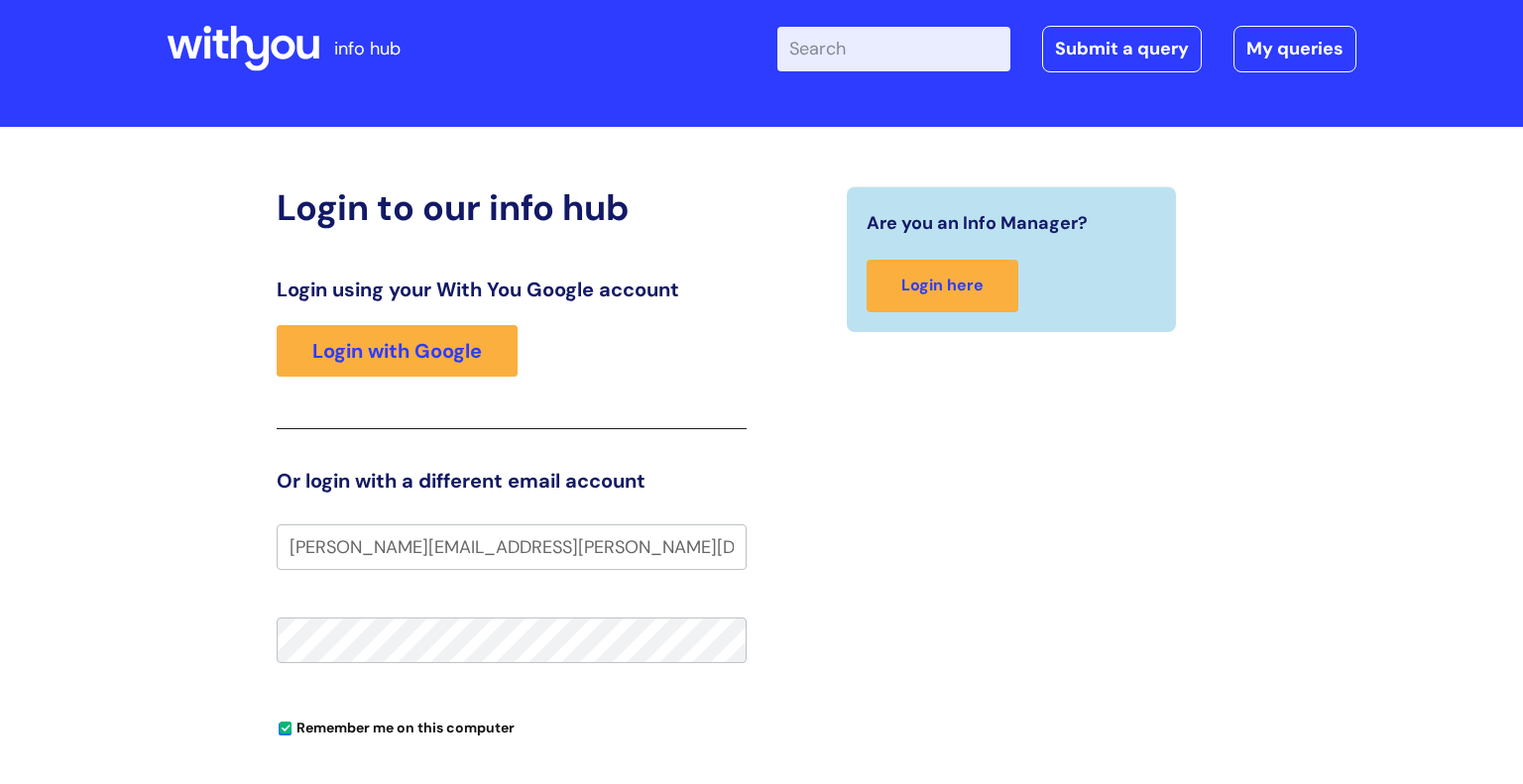 type on "nicole.shields@wearewithyou.org.uk" 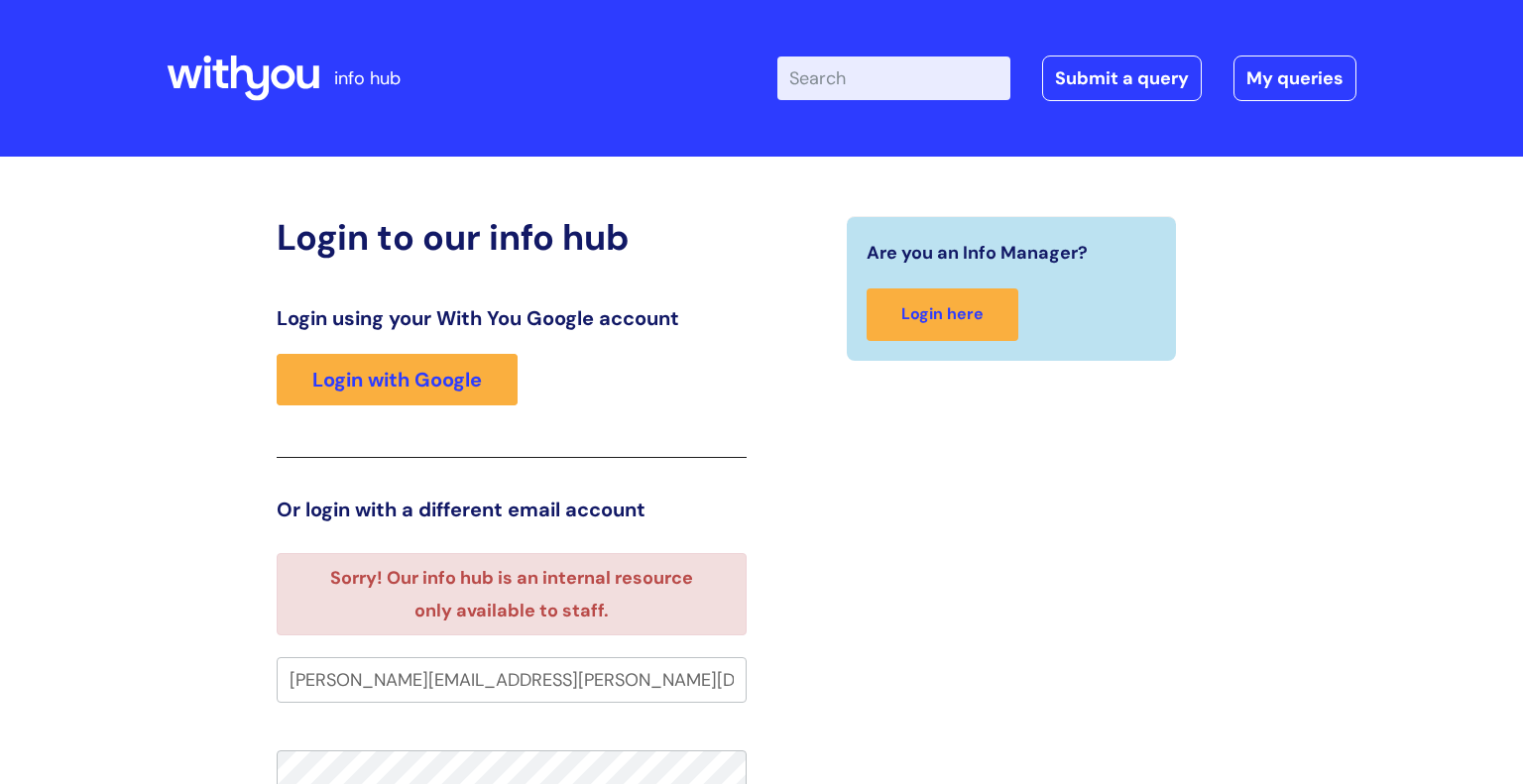 scroll, scrollTop: 0, scrollLeft: 0, axis: both 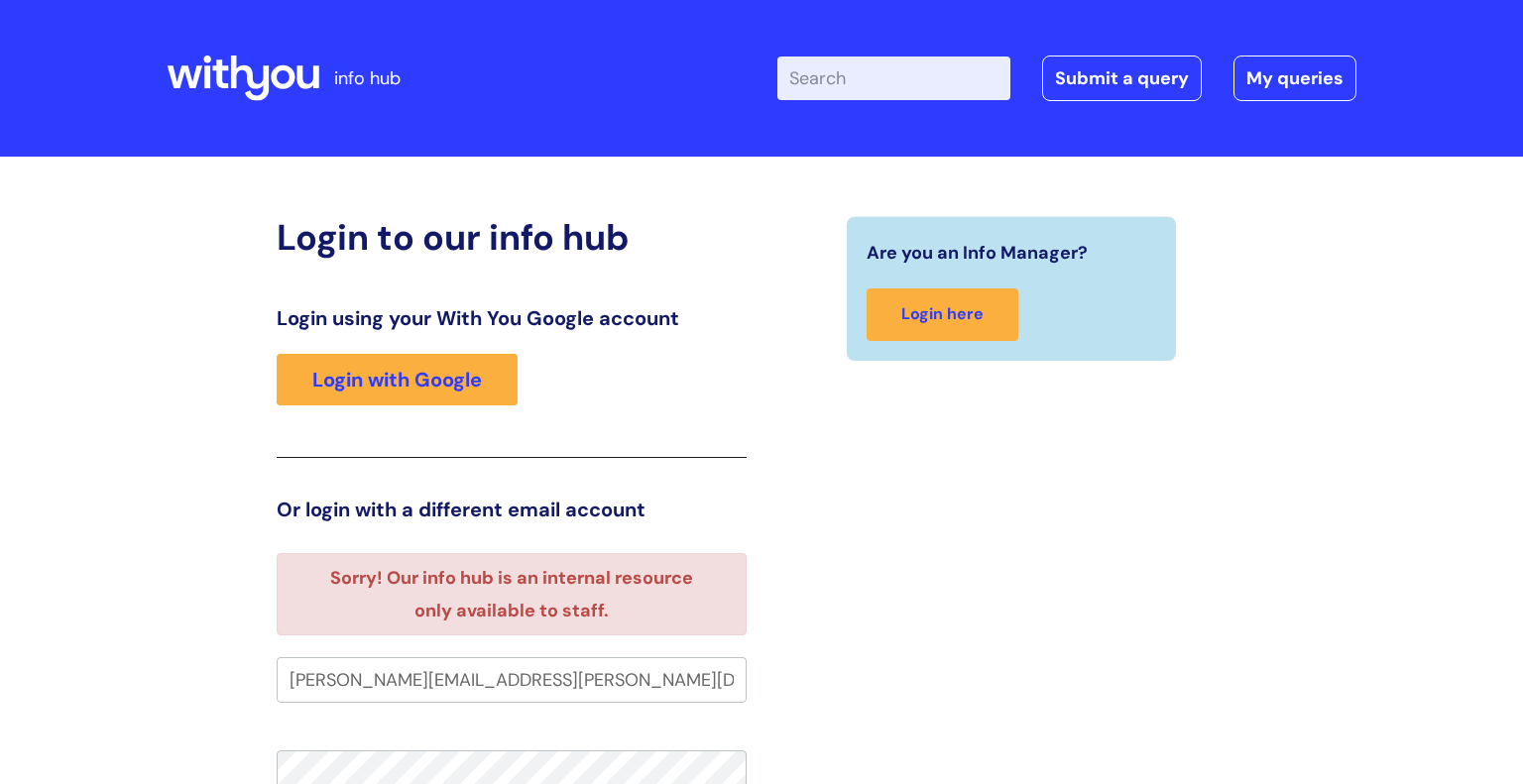 click 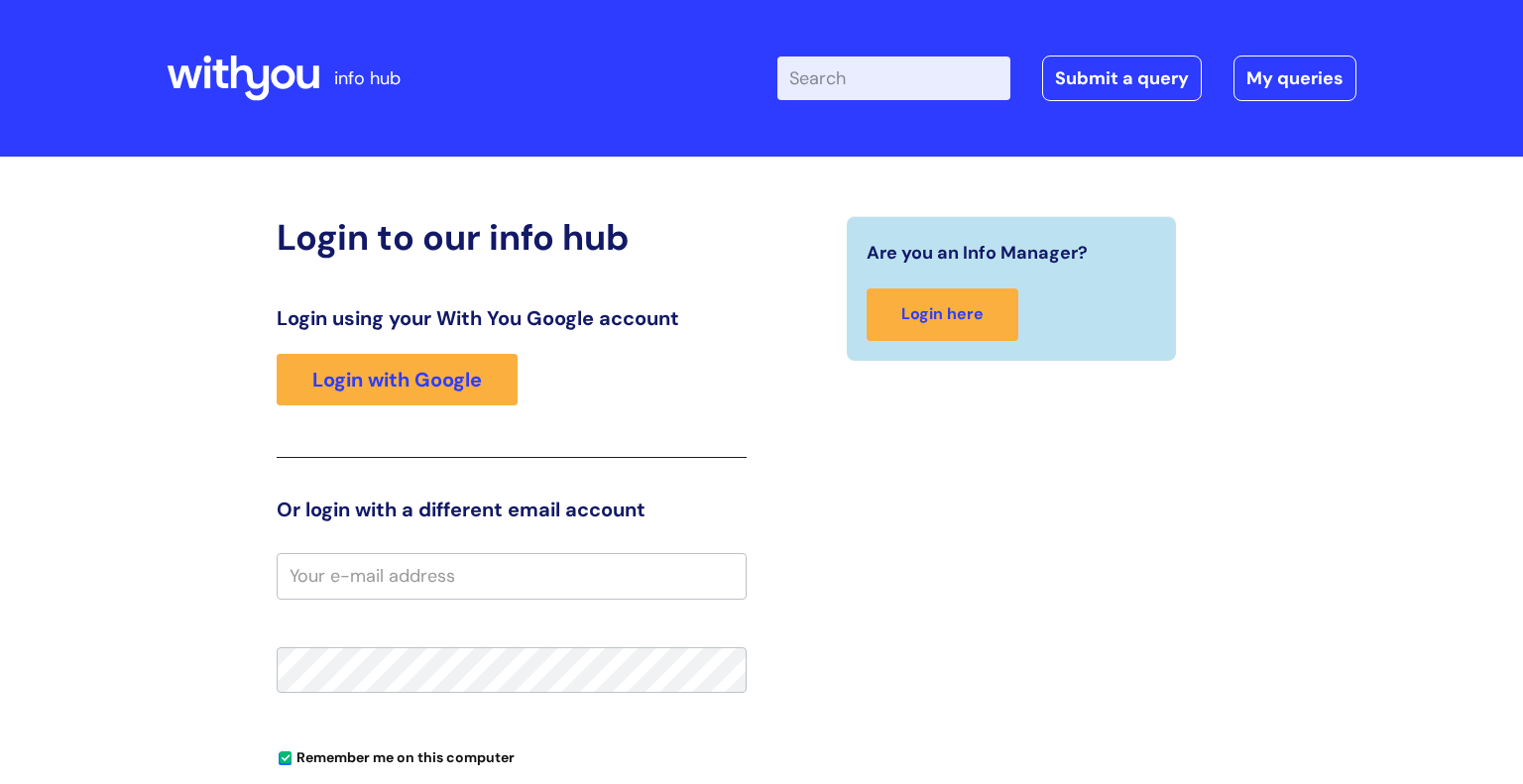 scroll, scrollTop: 0, scrollLeft: 0, axis: both 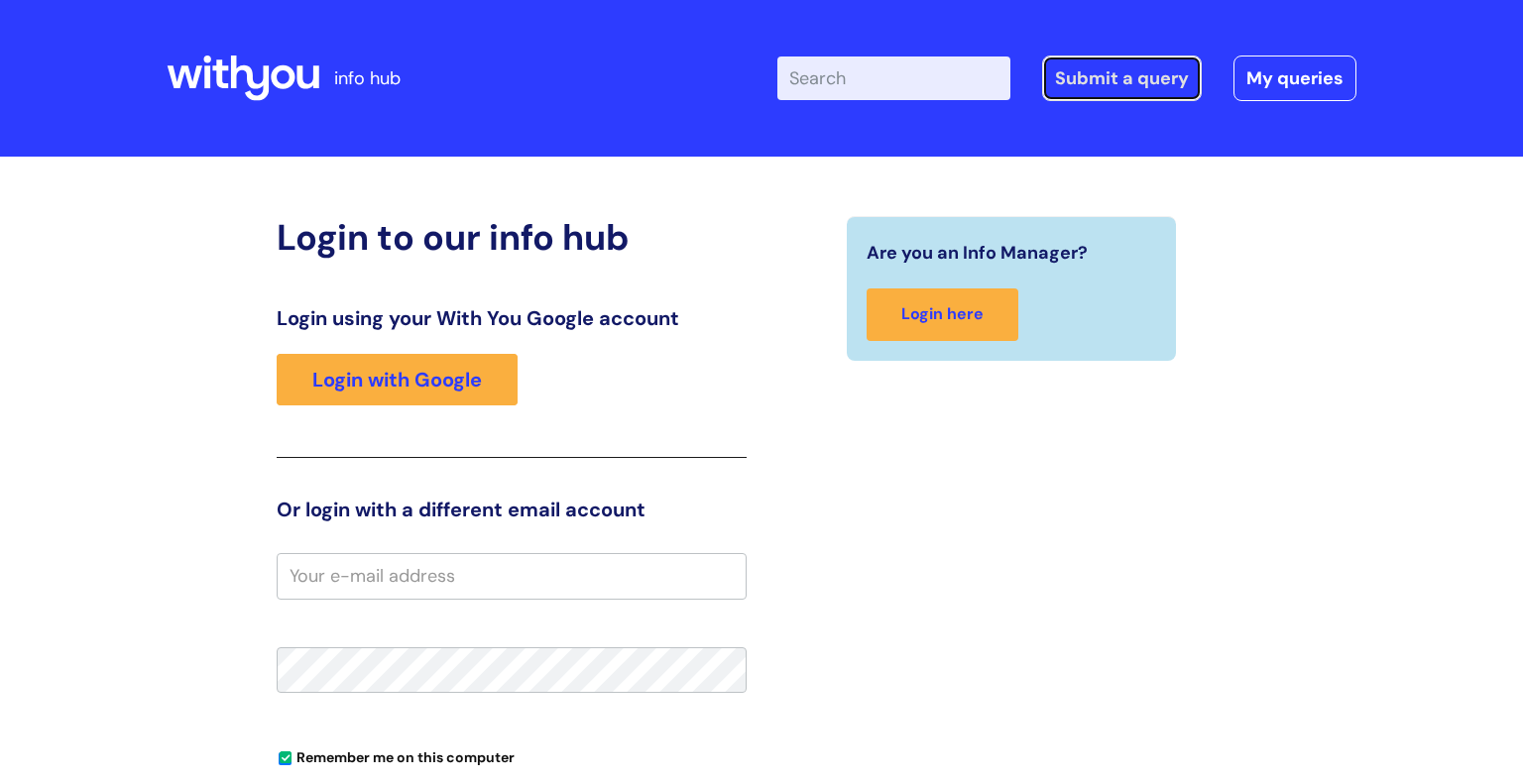 click on "Submit a query" at bounding box center [1121, 78] 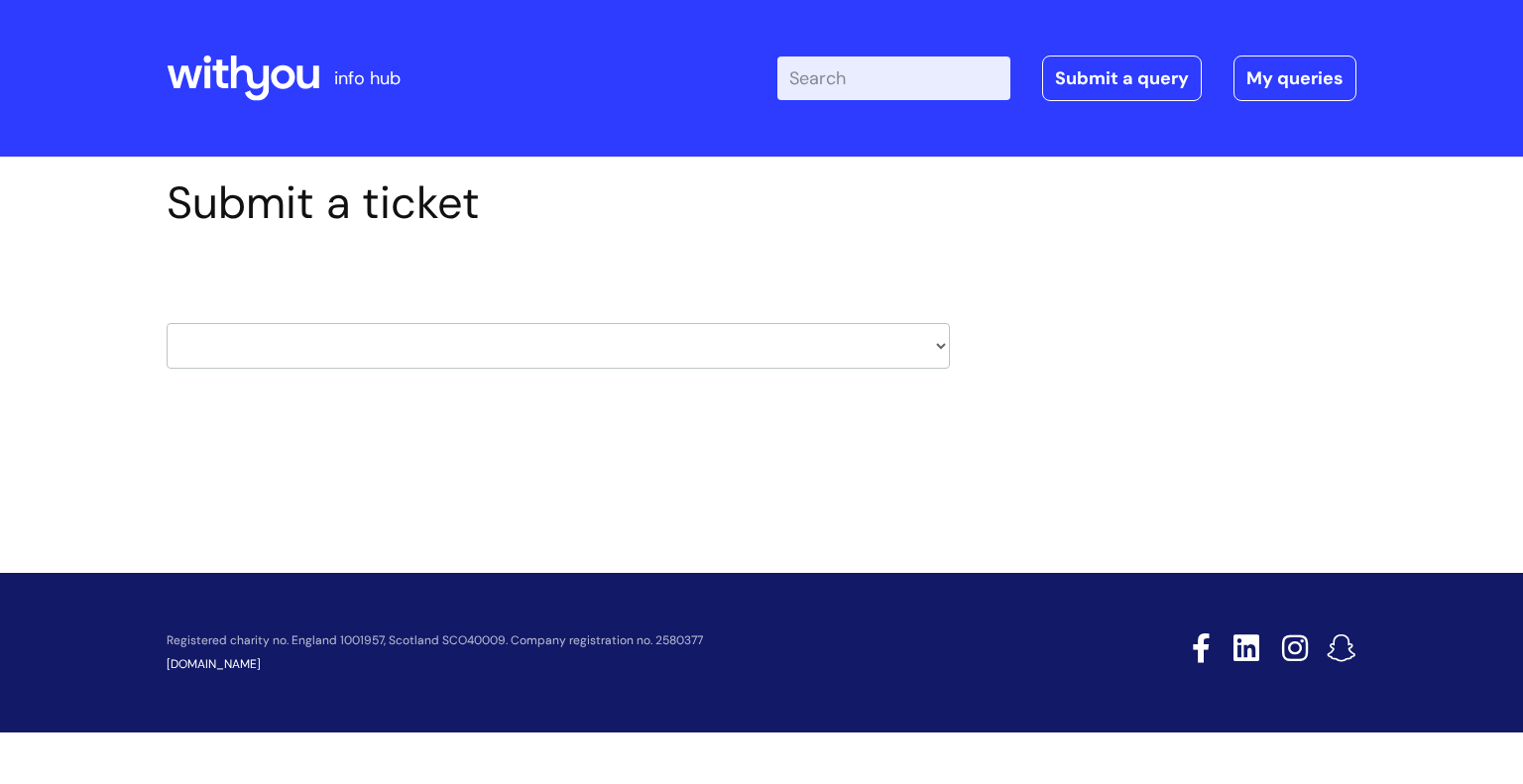 scroll, scrollTop: 0, scrollLeft: 0, axis: both 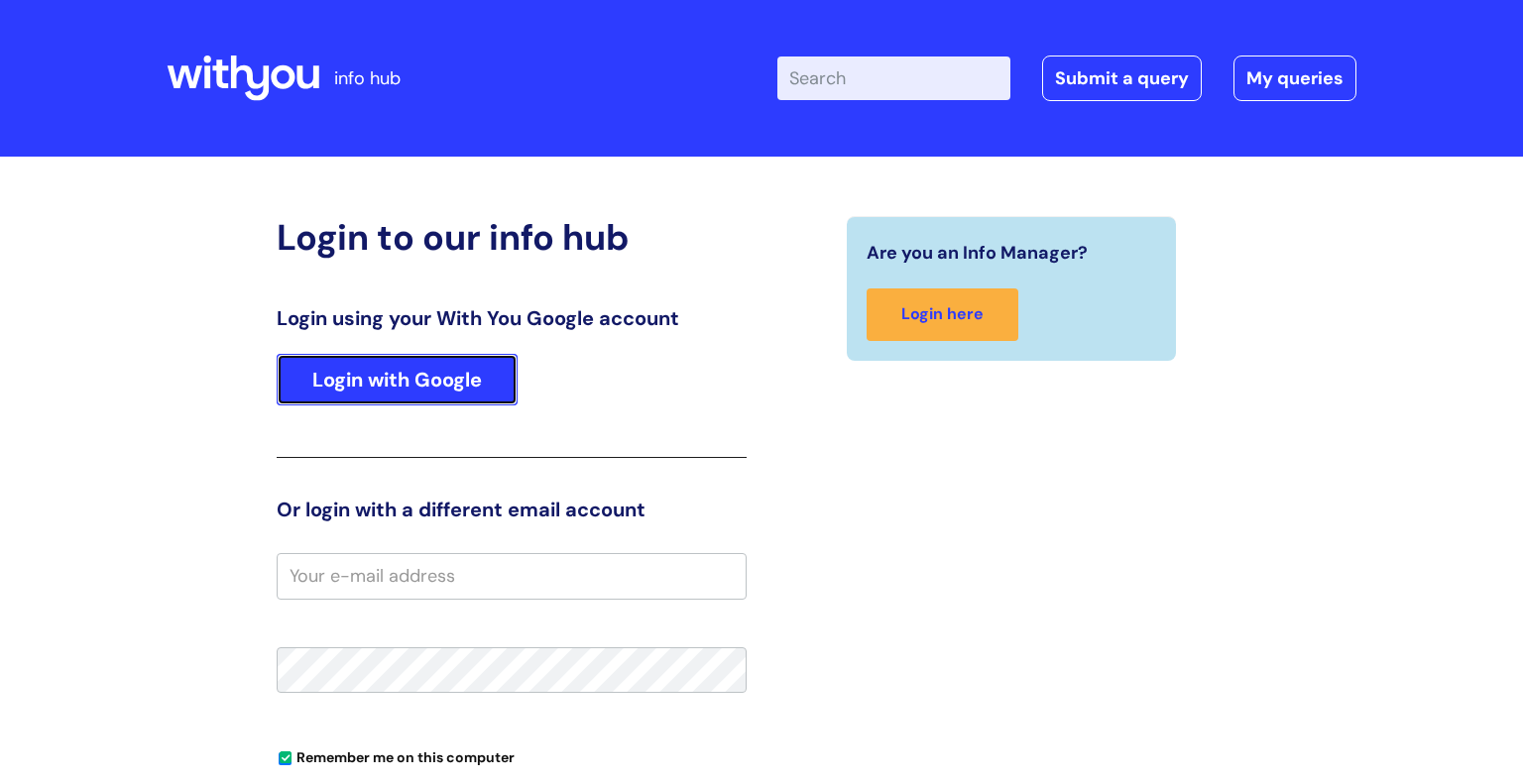 click on "Login with Google" at bounding box center (397, 380) 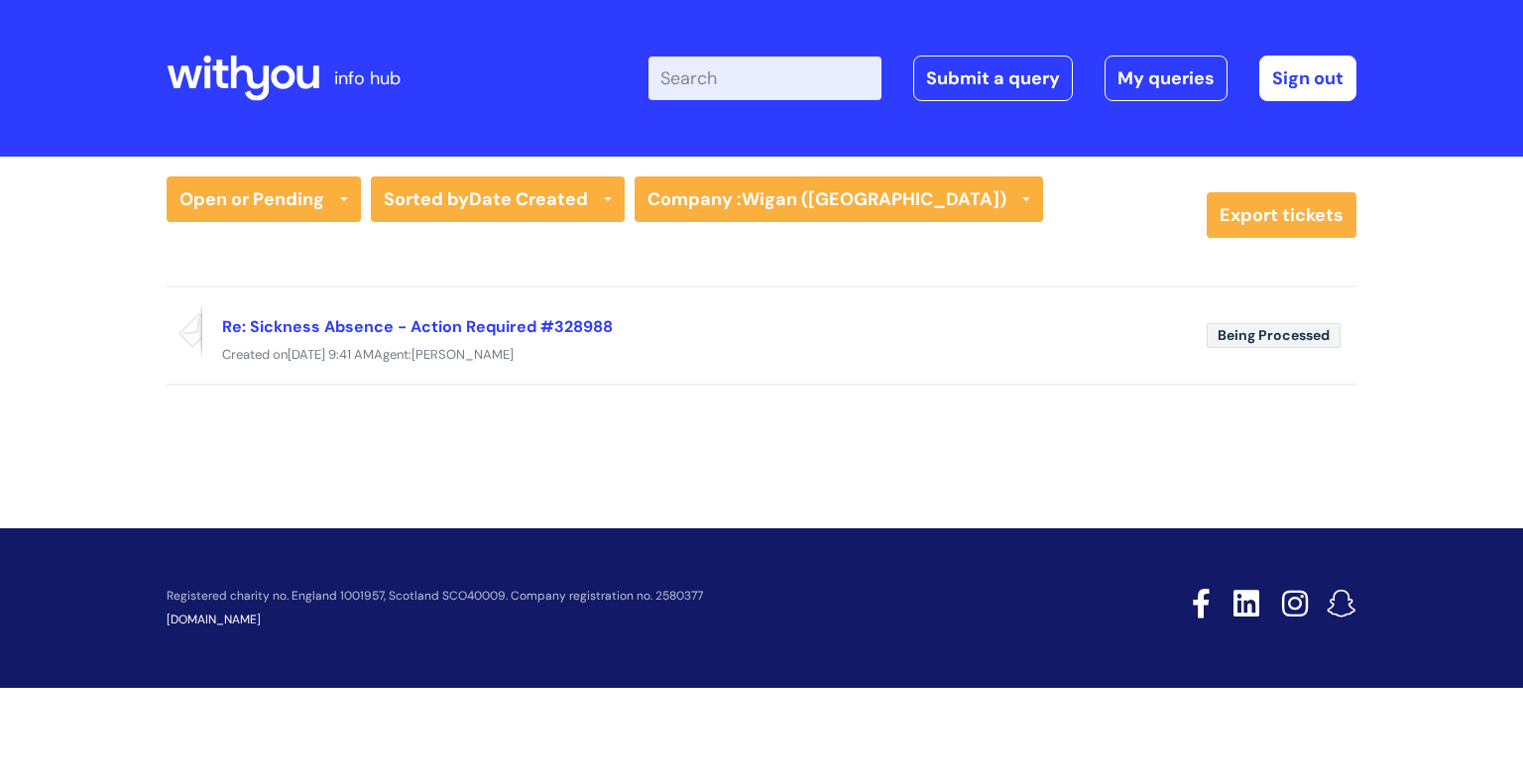 scroll, scrollTop: 0, scrollLeft: 0, axis: both 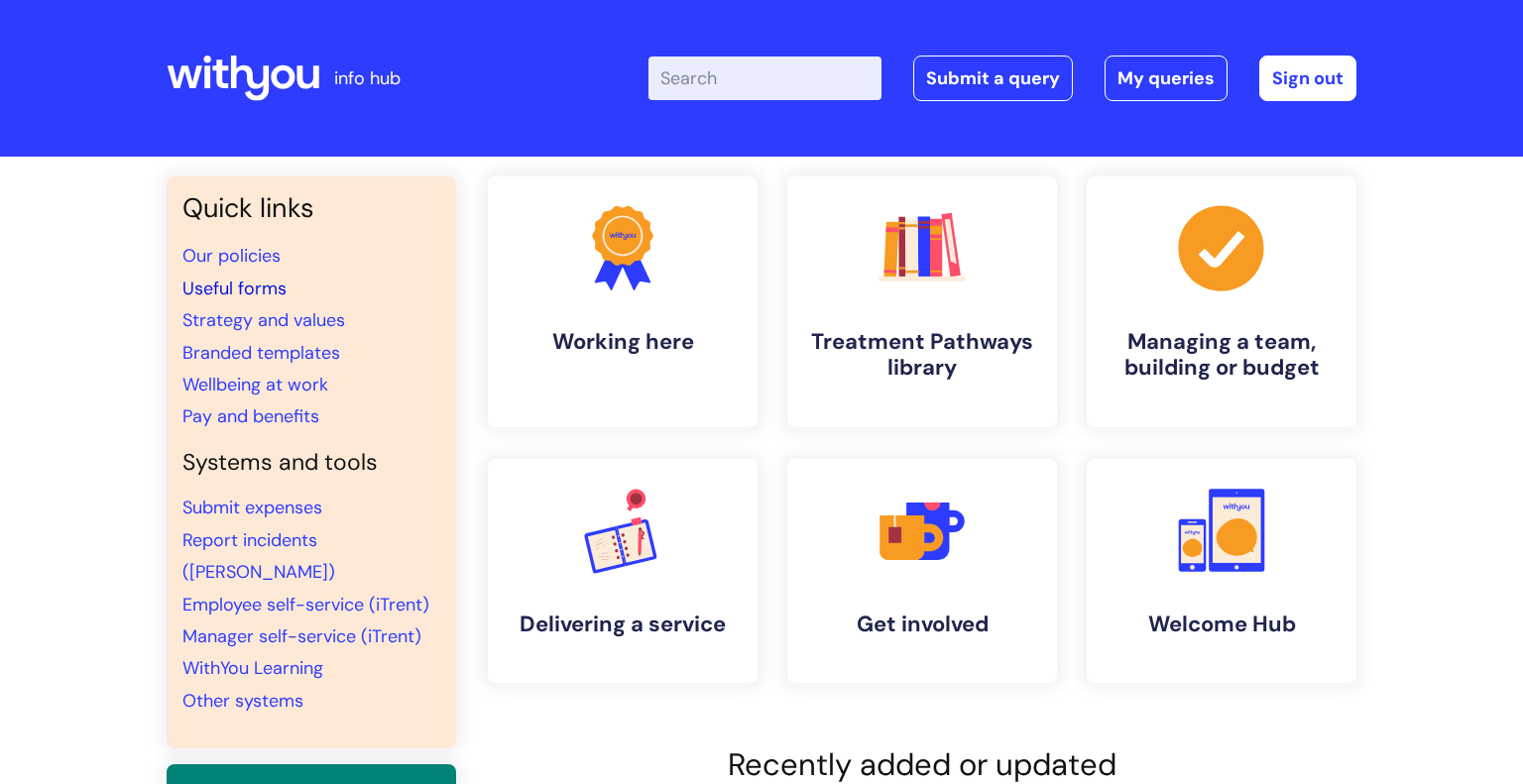 click on "Useful forms" at bounding box center [234, 288] 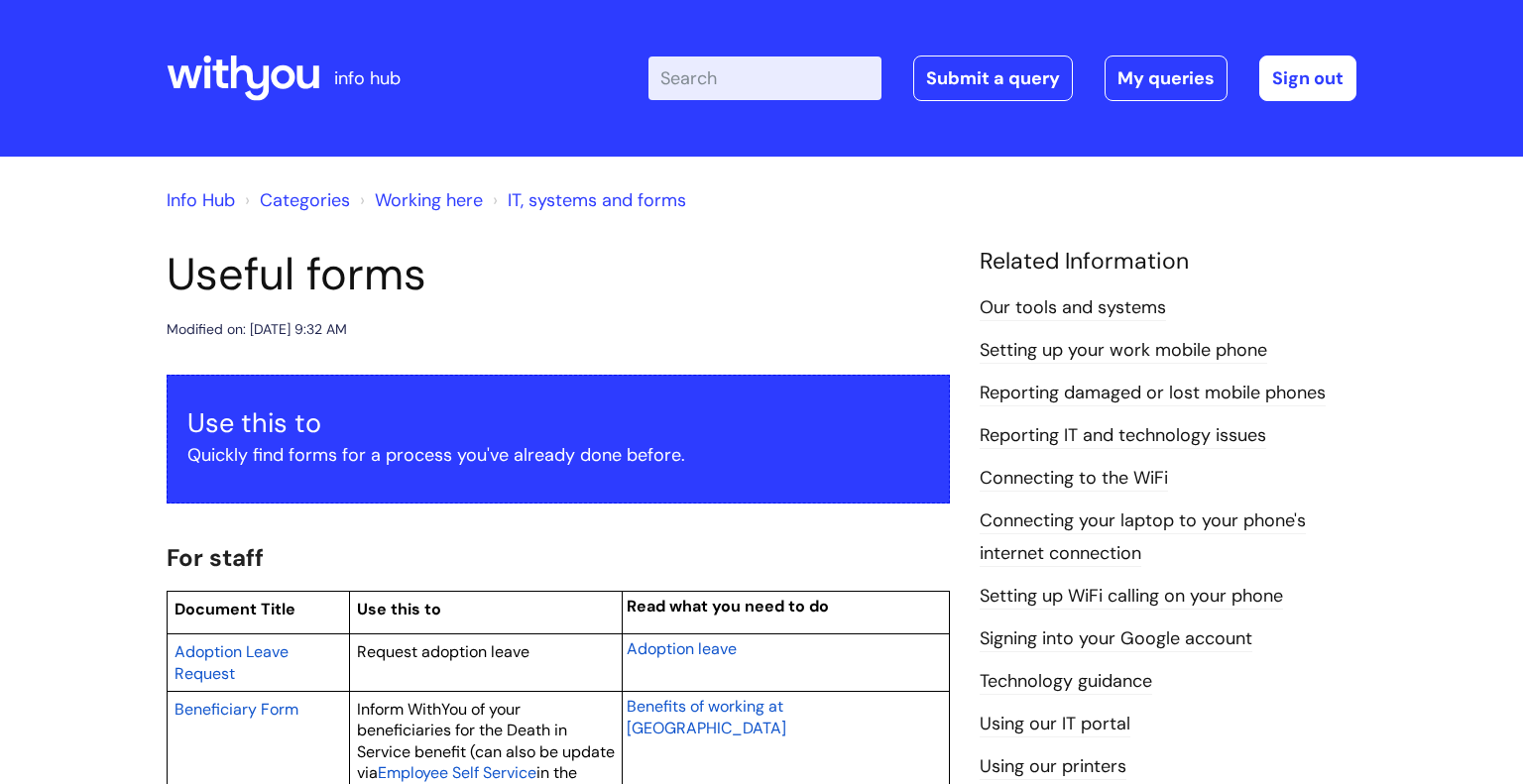 scroll, scrollTop: 0, scrollLeft: 0, axis: both 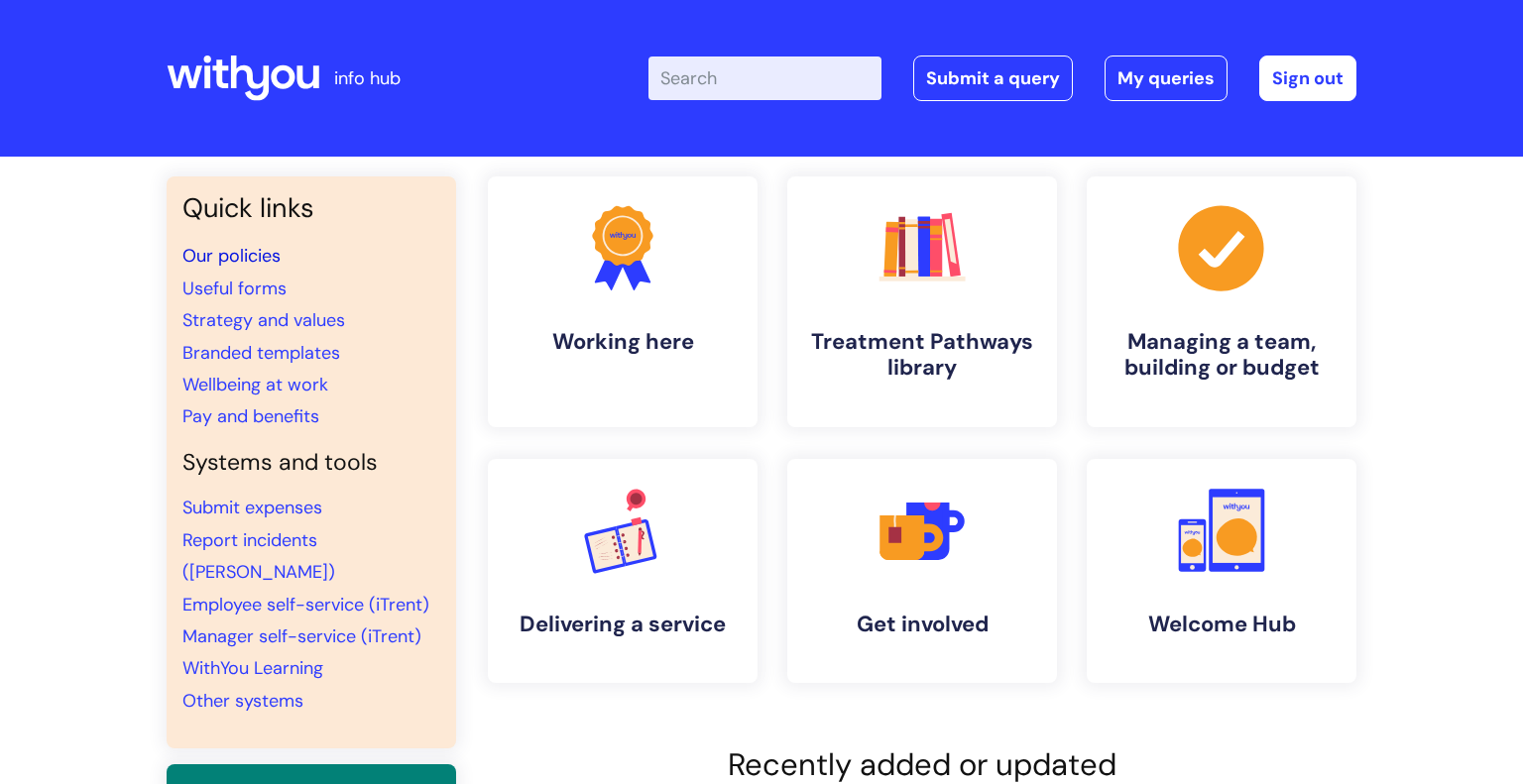 click on "Our policies" at bounding box center [231, 256] 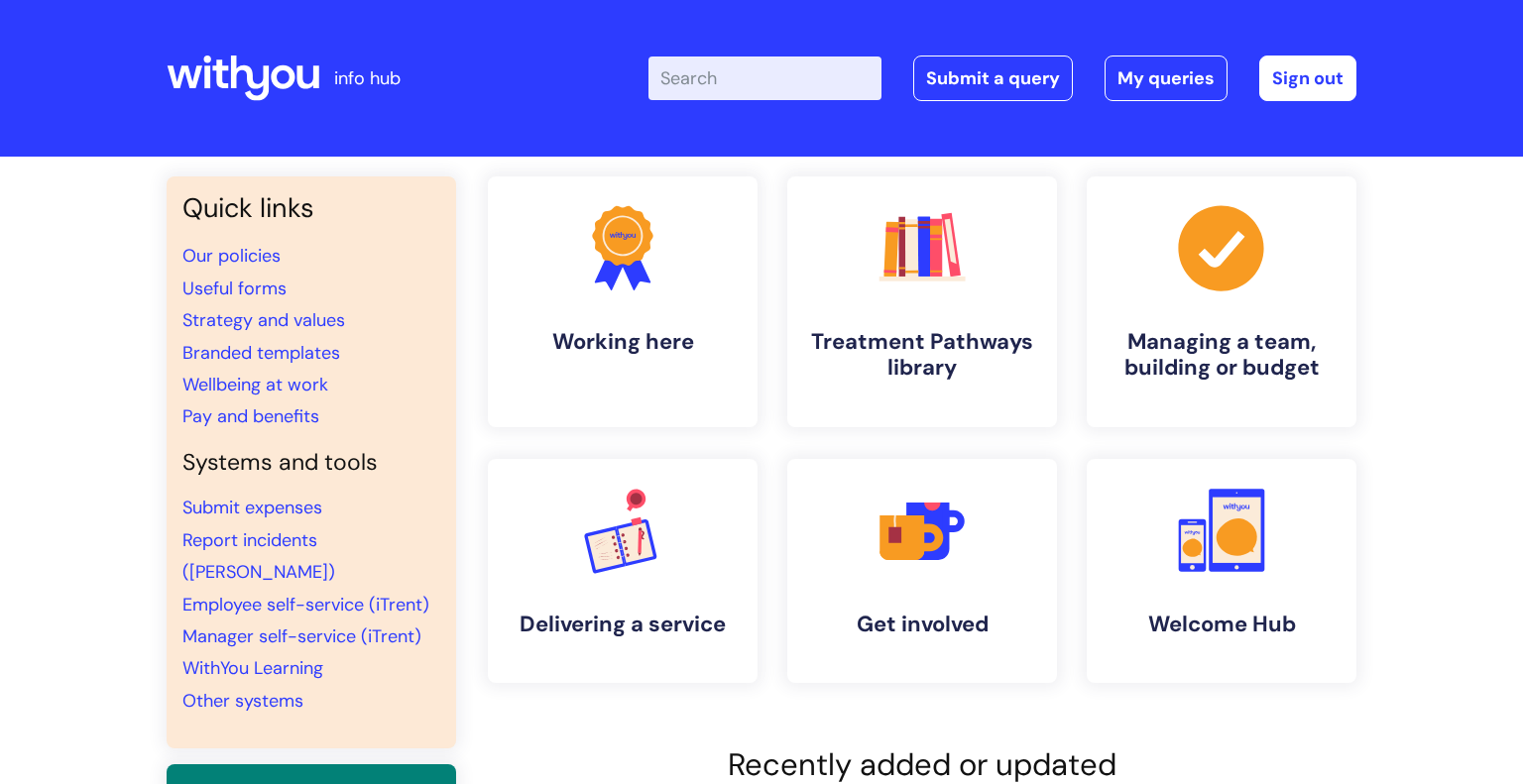 scroll, scrollTop: 0, scrollLeft: 0, axis: both 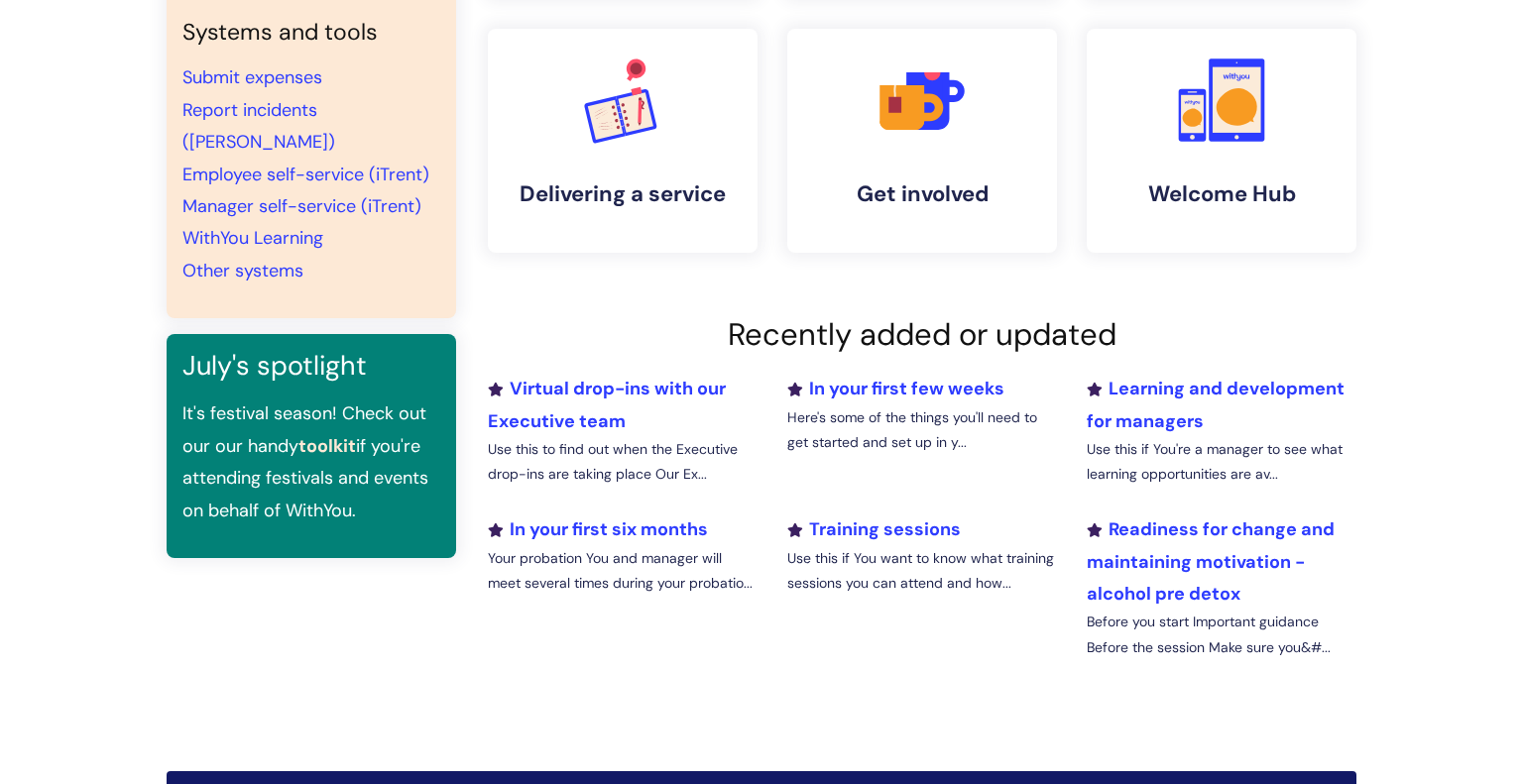 click on ".cls-1{fill:#f89b22;}.cls-1,.cls-2,.cls-3{stroke-width:0px;}.cls-2{fill:#2d3cff;}.cls-3{fill:#3b2060;}
Working here
.cls-1{fill:#f89b22;}.cls-1,.cls-2,.cls-3,.cls-4,.cls-5,.cls-6,.cls-7{stroke-width:0px;}.cls-2{fill:#2d3cff;}.cls-3{fill:#3b2060;}.cls-4{fill:#5763ff;}.cls-5{fill:#a53144;}.cls-6{fill:#fe4e69;}.cls-7{fill:#028177;}
Treatment Pathways library
.cls-1{fill:#a53144;stroke-width:0px;}
Managing a team, building or budget" at bounding box center (922, 240) 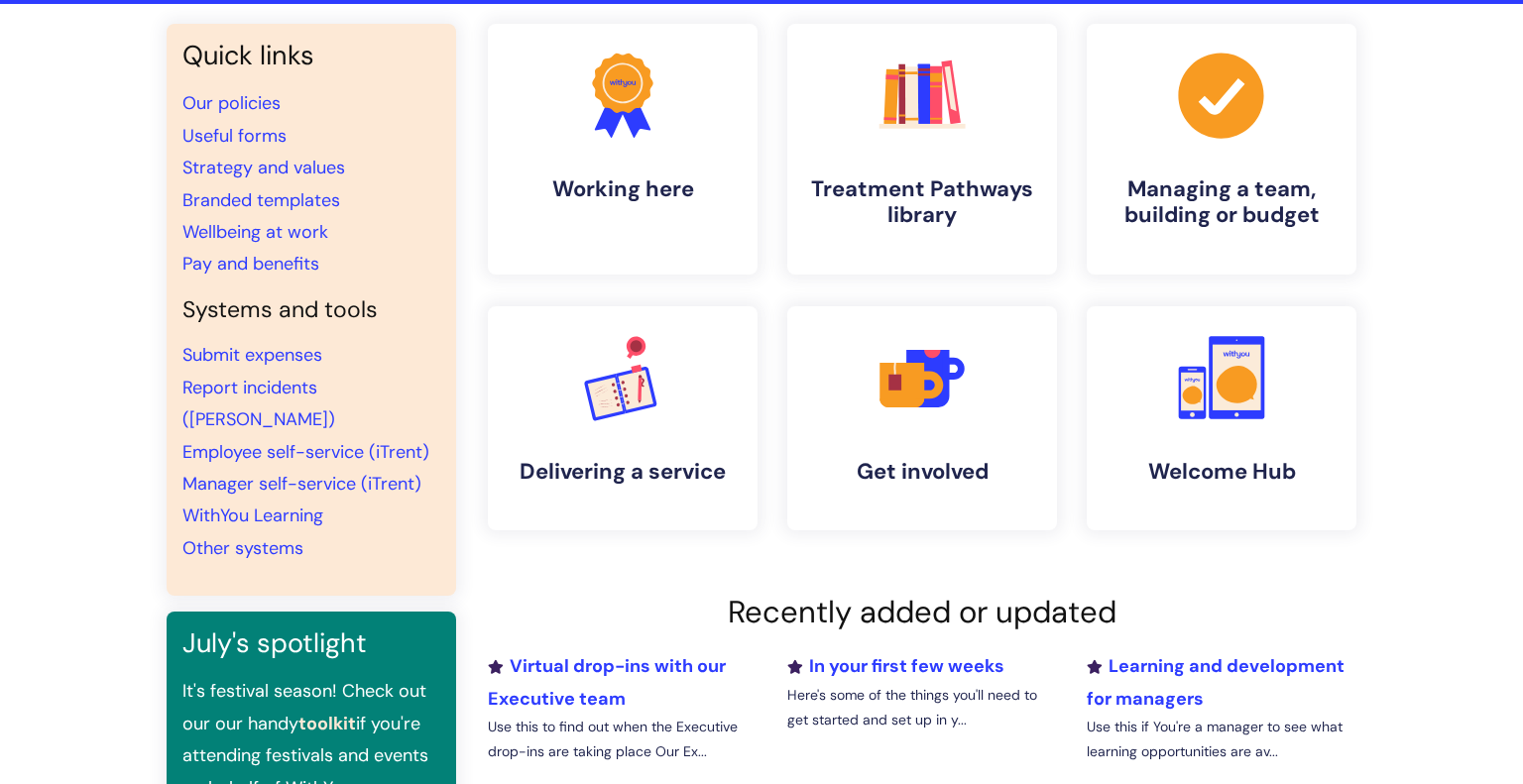 scroll, scrollTop: 113, scrollLeft: 0, axis: vertical 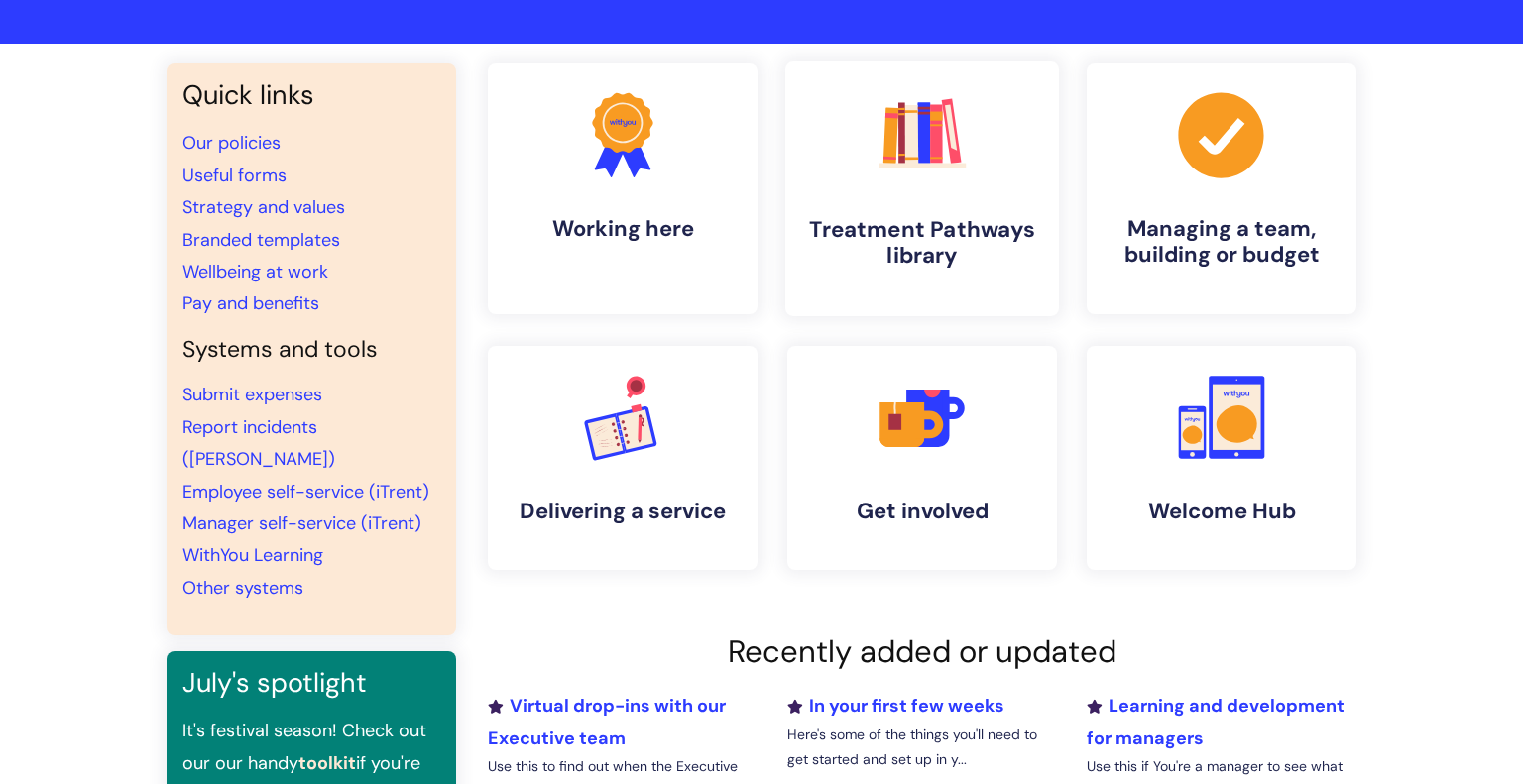click on "Treatment Pathways library" at bounding box center [922, 243] 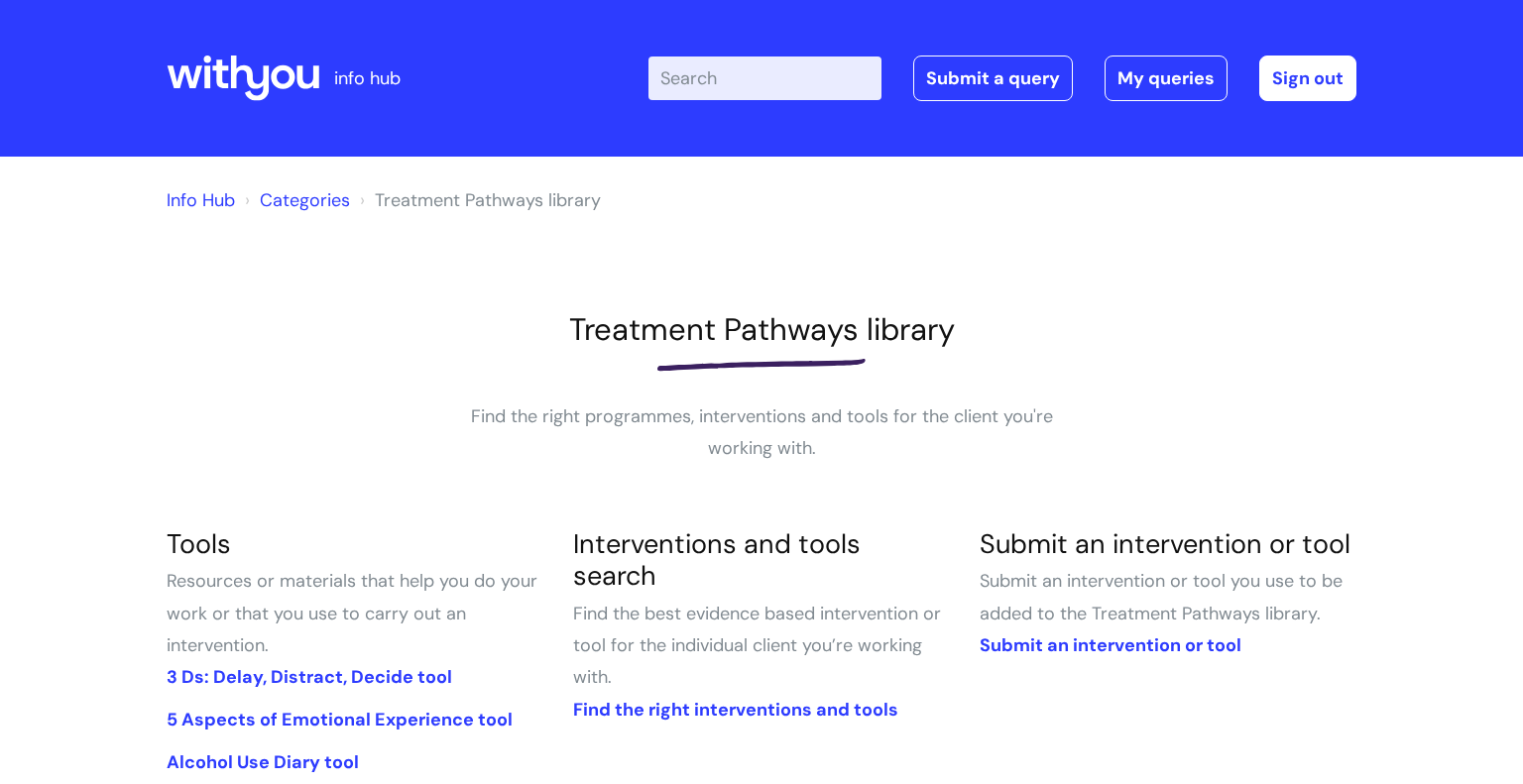 scroll, scrollTop: 0, scrollLeft: 0, axis: both 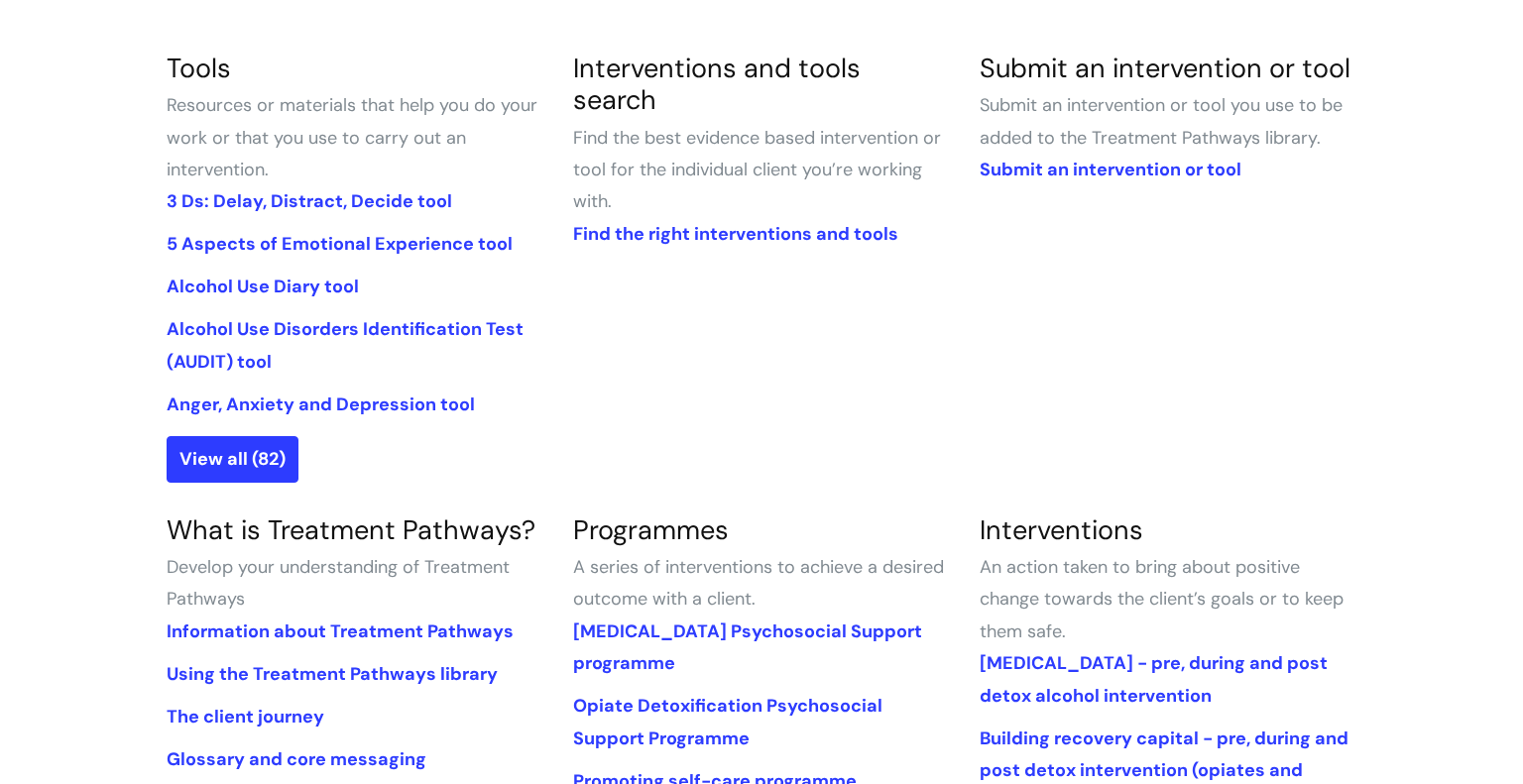 click on "Tools
Resources or materials that help you do your work or that you use to carry out an intervention.
3 Ds: Delay, Distract, Decide tool
5 Aspects of Emotional Experience tool
Alcohol Use Diary tool
Alcohol Use Disorders Identification Test (AUDIT) tool
Anger, Anxiety and Depression tool
View all (82)" at bounding box center [762, 578] 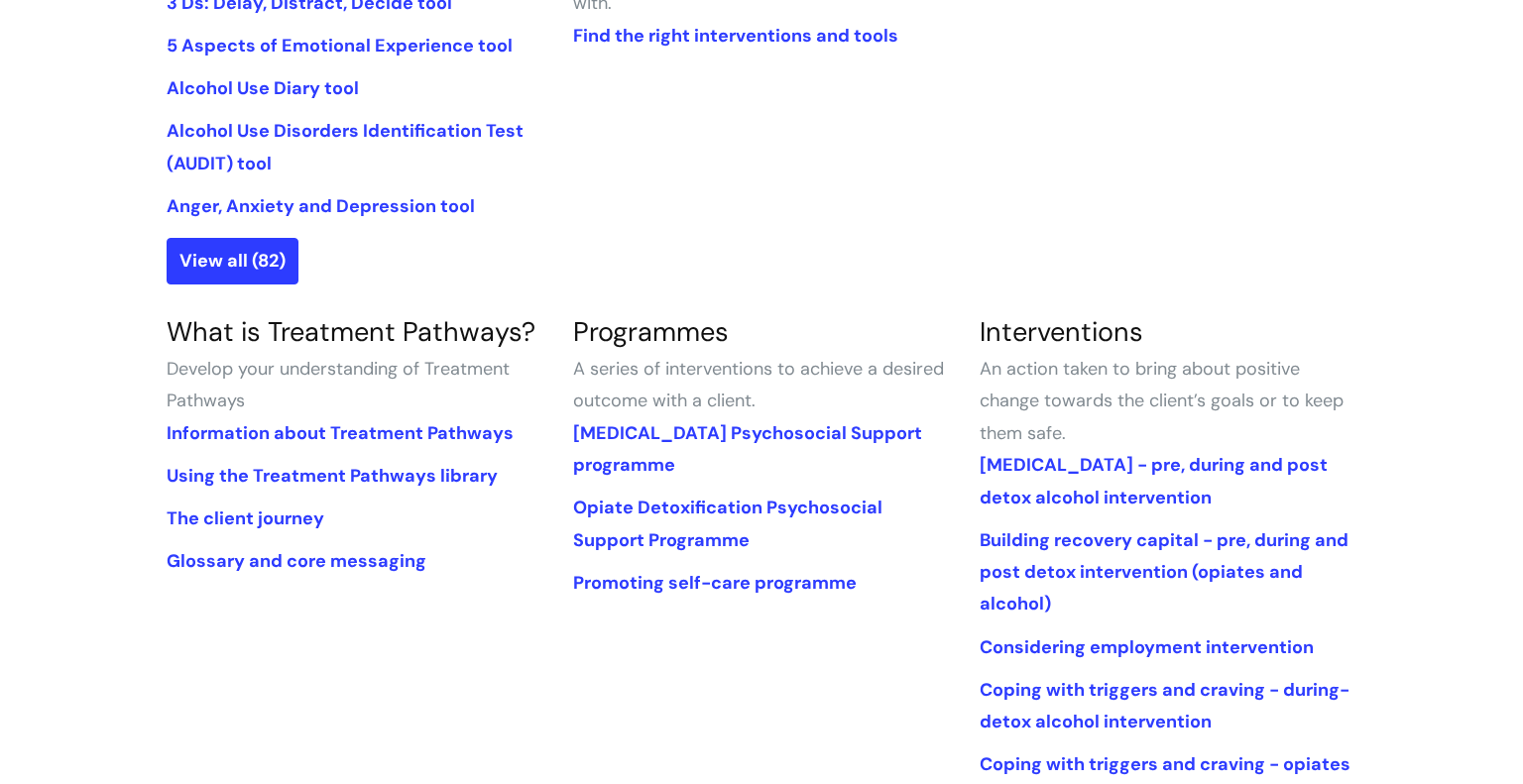 scroll, scrollTop: 714, scrollLeft: 0, axis: vertical 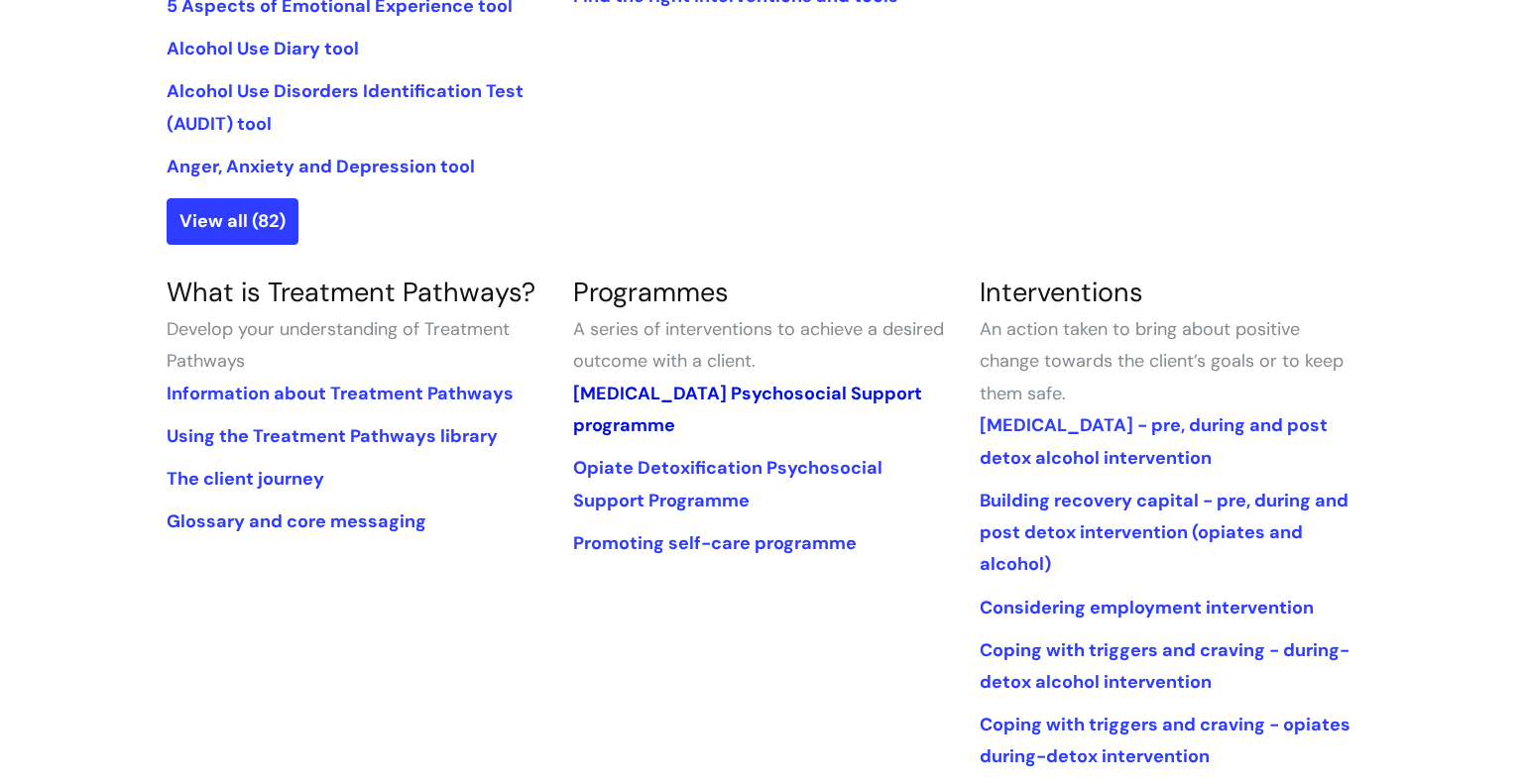 click on "Alcohol Detoxification Psychosocial Support programme" at bounding box center [748, 409] 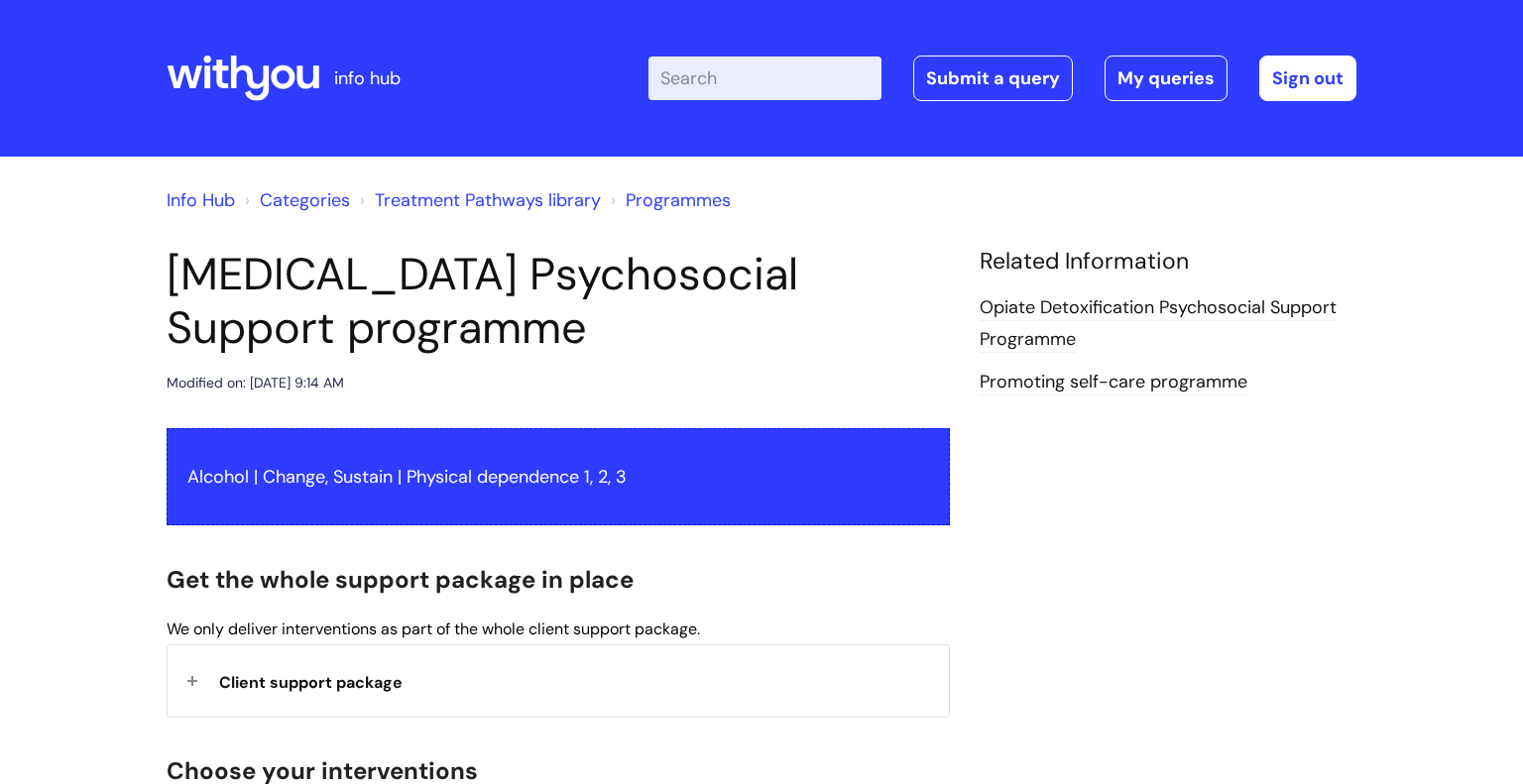 scroll, scrollTop: 0, scrollLeft: 0, axis: both 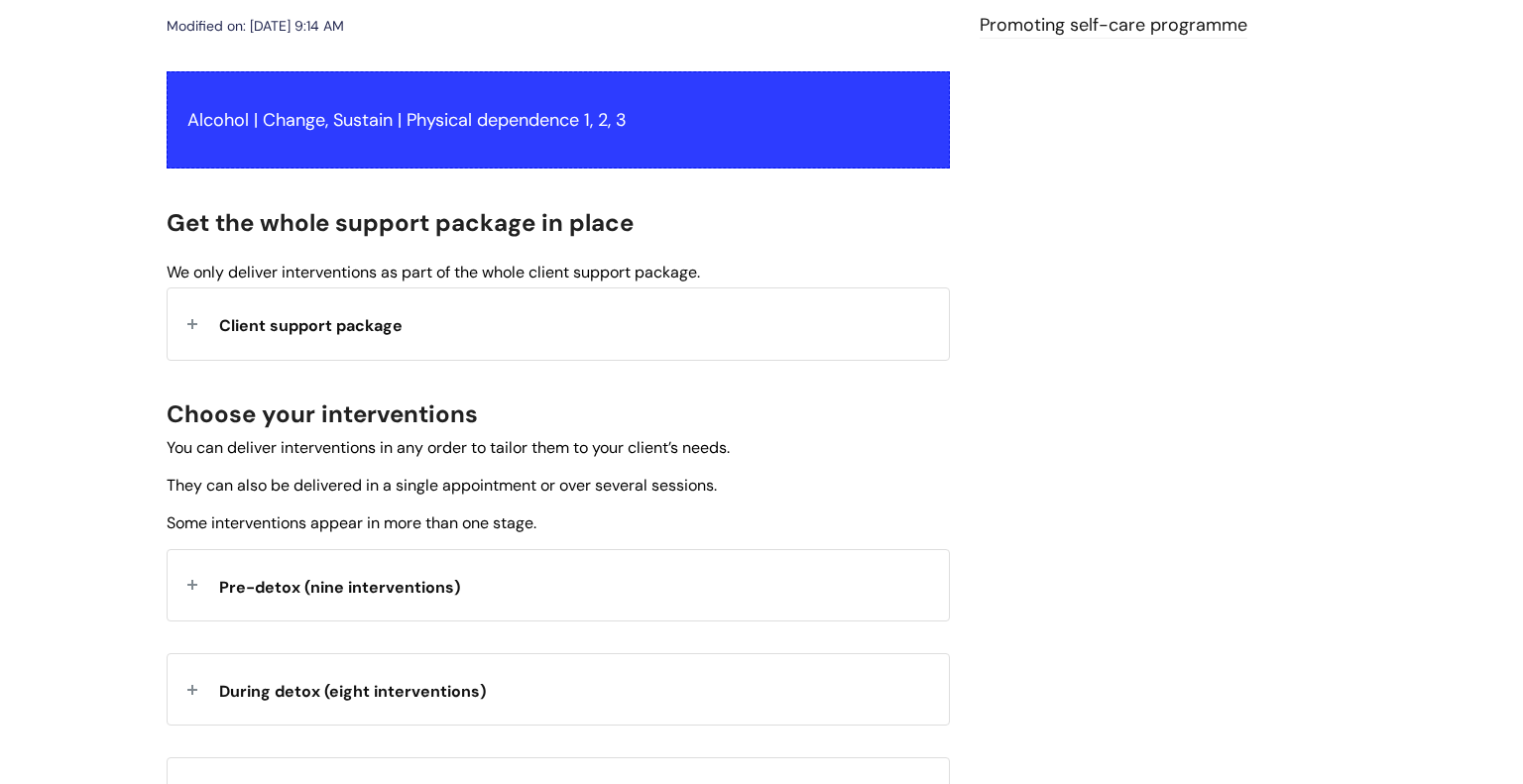 click on "Client support package" at bounding box center [558, 323] 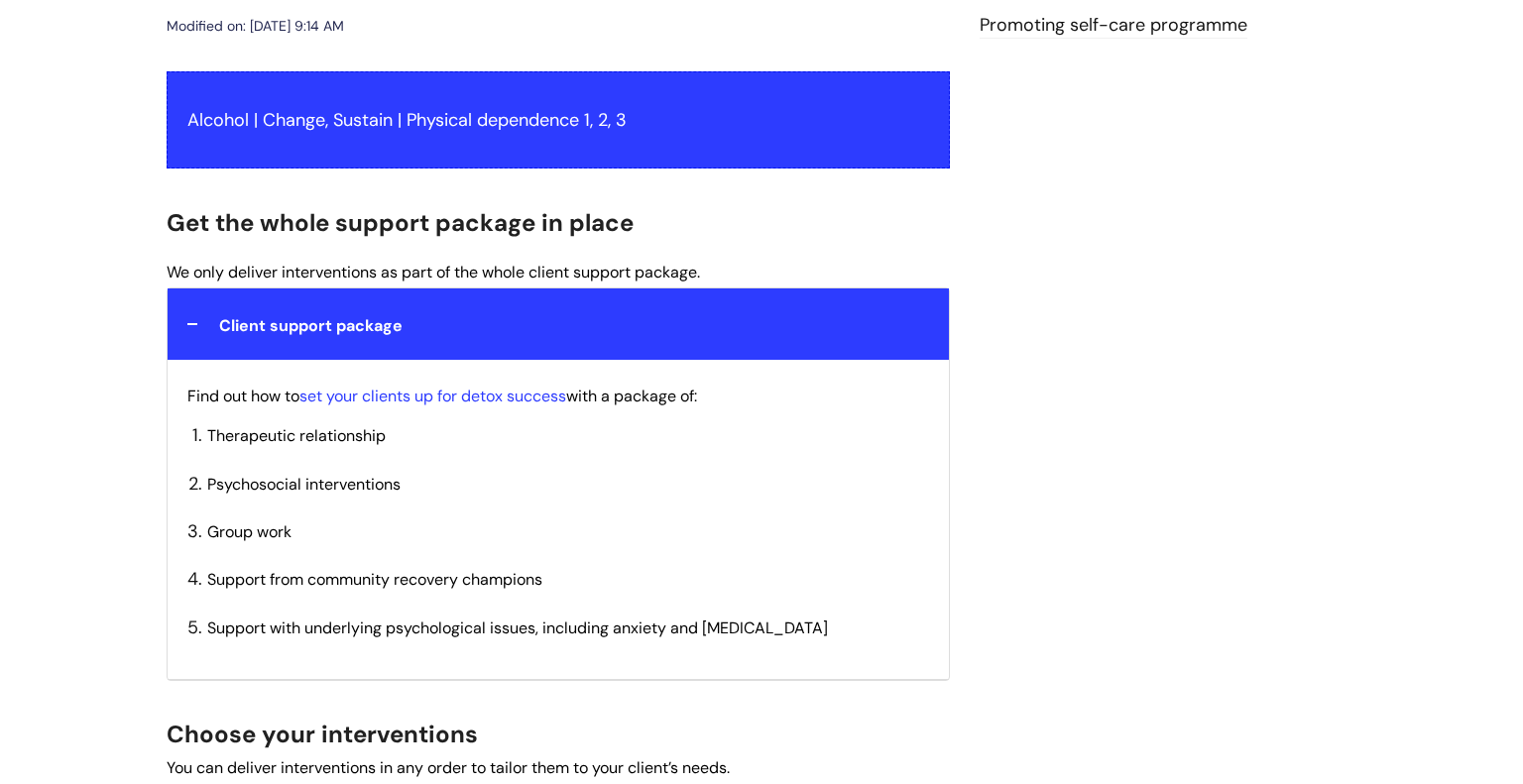 click on "Alcohol Detoxification Psychosocial Support programme
Modified on: Fri, 11 Jul, 2025 at  9:14 AM
Alcohol | Change, Sustain | Physical dependence 1, 2, 3 Get the whole support package in place We only deliver interventions as part of the whole client support package. Client support package  Find out how to  set your clients up for detox success  with a package of: Therapeutic relationship Psychosocial interventions Group work Support from community recovery champions Support with underlying psychological issues, including anxiety and depression Choose your interventions You can deliver interventions in any order to tailor them to your client’s needs. Some interventions appear in more than one stage.  -" at bounding box center [762, 813] 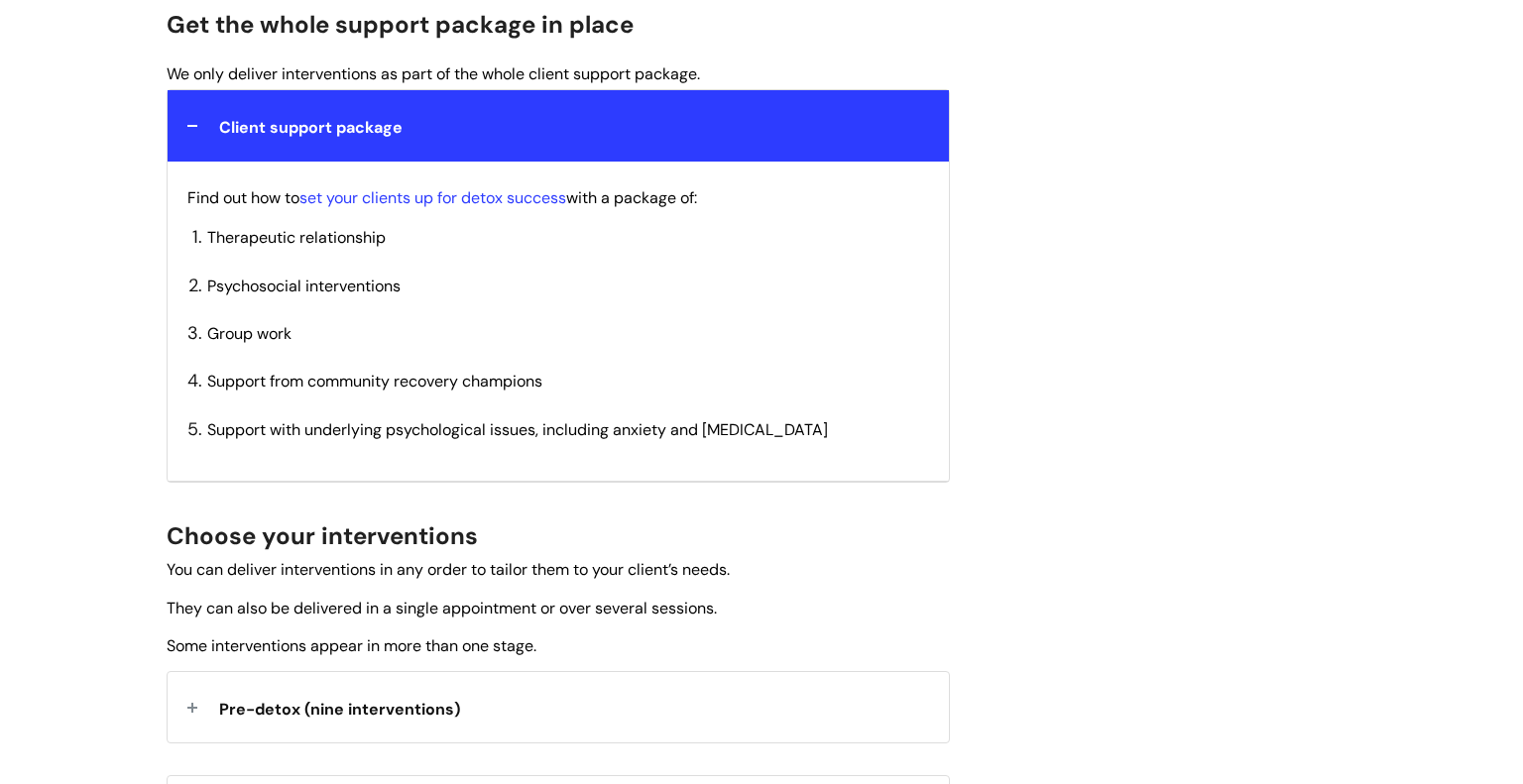 scroll, scrollTop: 595, scrollLeft: 0, axis: vertical 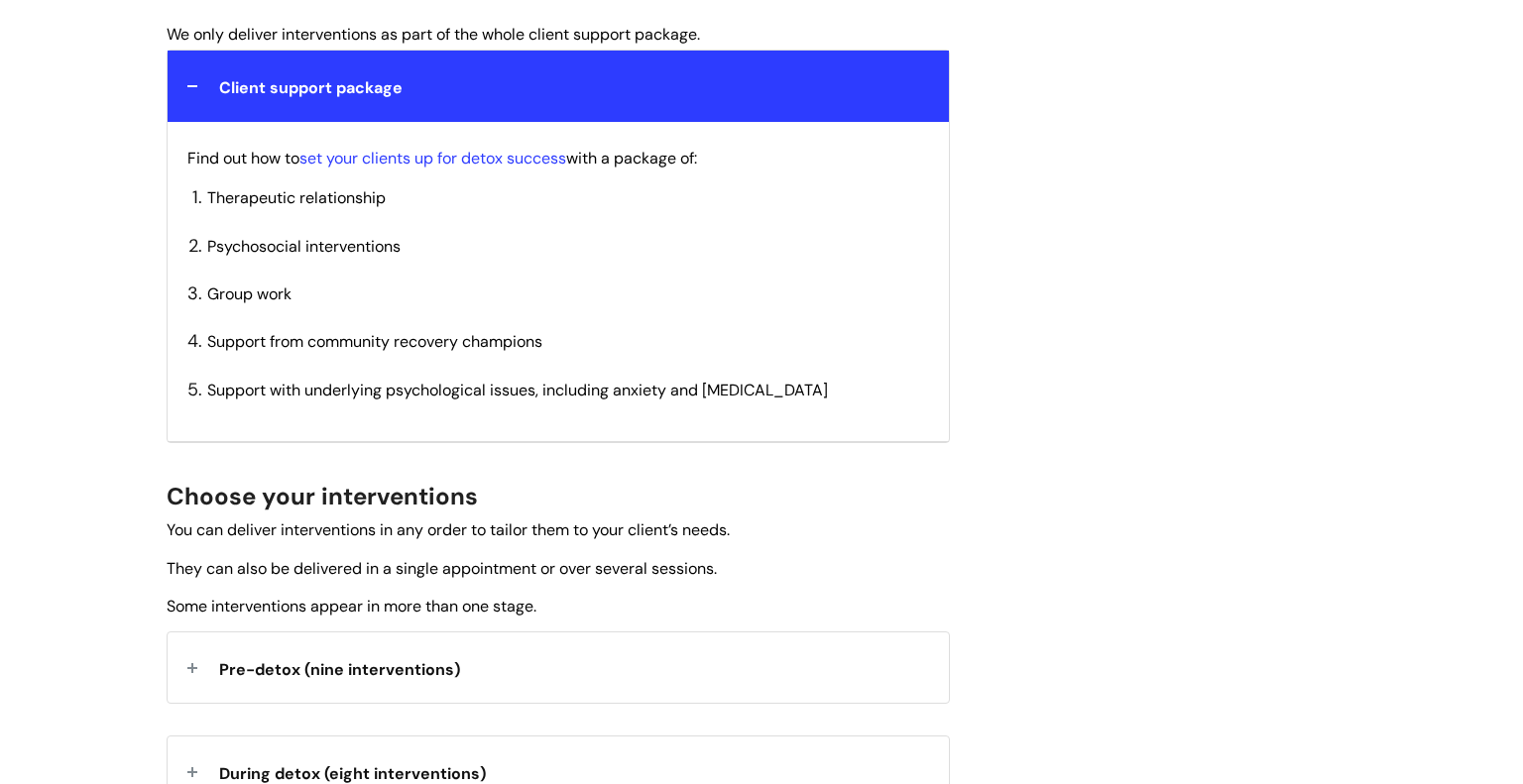 click on "Alcohol Detoxification Psychosocial Support programme
Modified on: Fri, 11 Jul, 2025 at  9:14 AM
Alcohol | Change, Sustain | Physical dependence 1, 2, 3 Get the whole support package in place We only deliver interventions as part of the whole client support package. Client support package  Find out how to  set your clients up for detox success  with a package of: Therapeutic relationship Psychosocial interventions Group work Support from community recovery champions Support with underlying psychological issues, including anxiety and depression Choose your interventions You can deliver interventions in any order to tailor them to your client’s needs. Some interventions appear in more than one stage.  -" at bounding box center (762, 575) 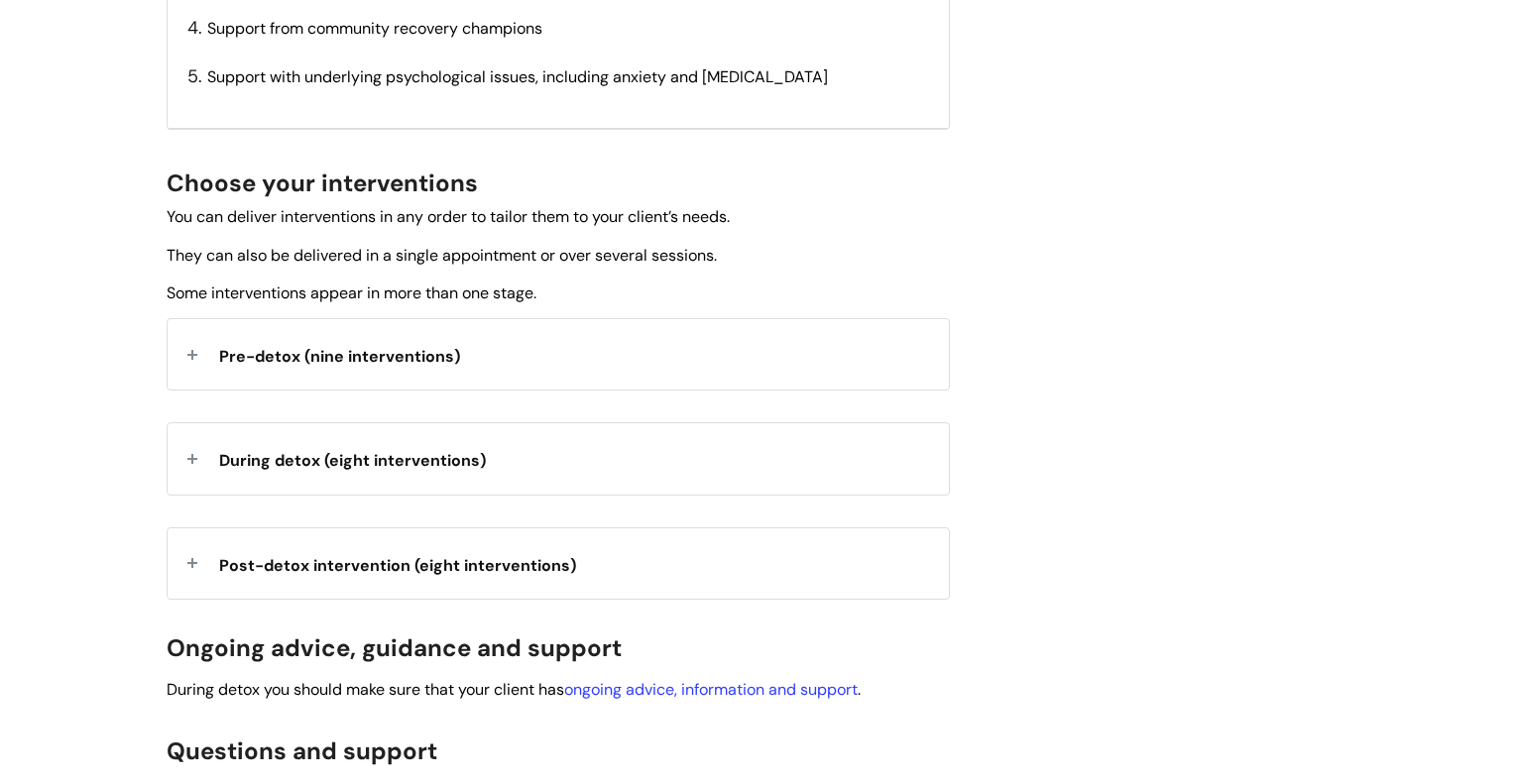 scroll, scrollTop: 912, scrollLeft: 0, axis: vertical 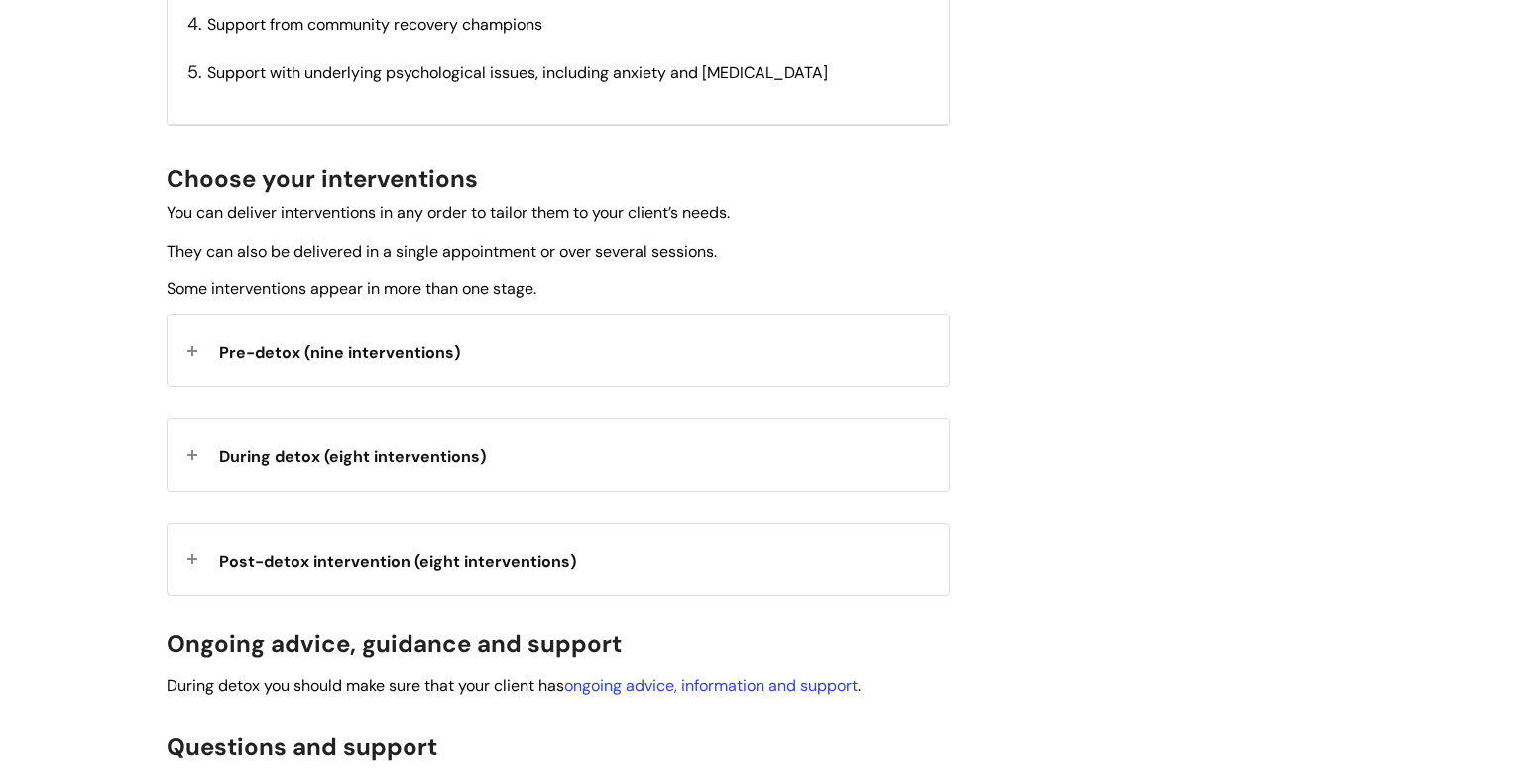 click on "Pre-detox (nine interventions)" at bounding box center [558, 350] 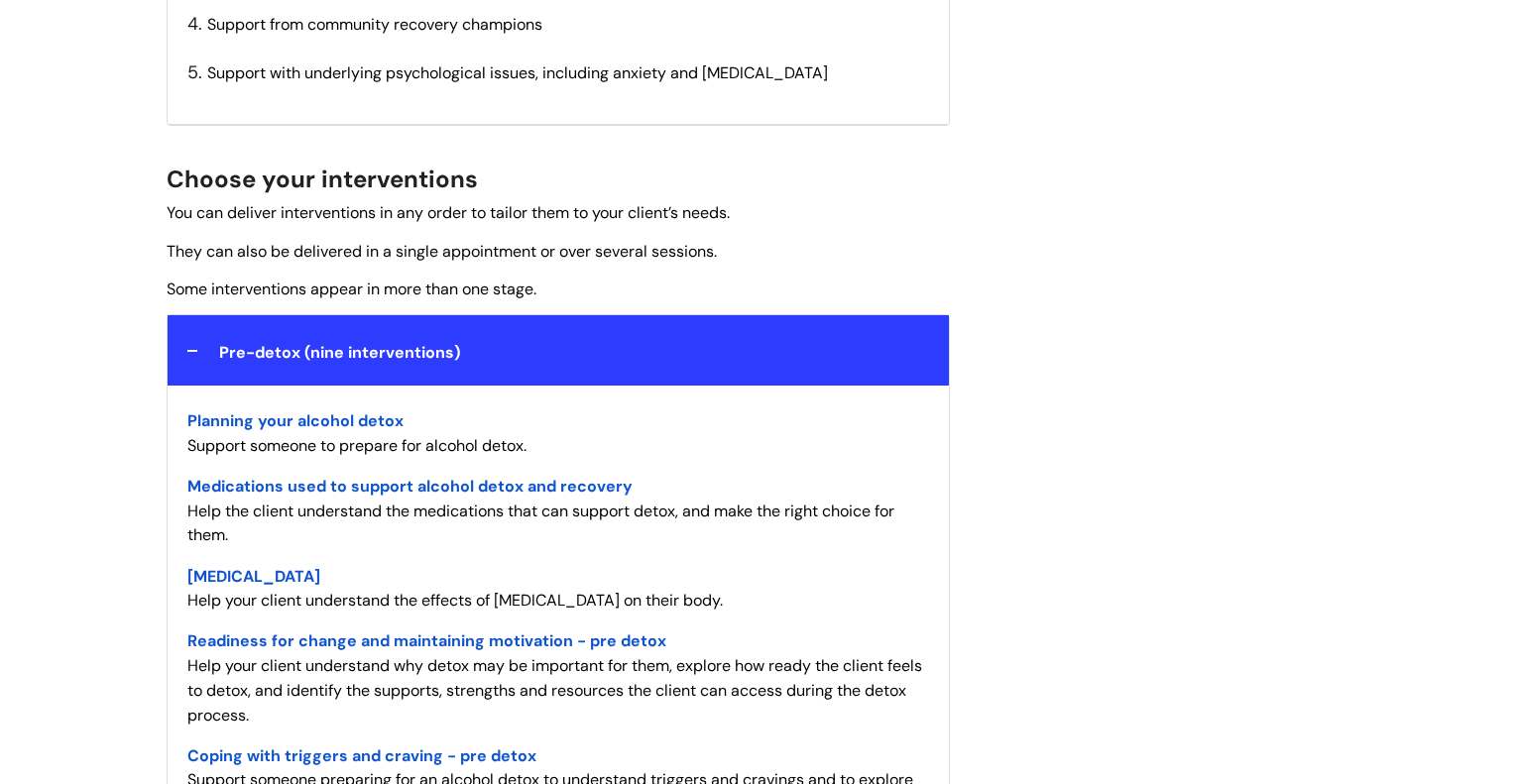 click on "Alcohol Detoxification Psychosocial Support programme
Modified on: Fri, 11 Jul, 2025 at  9:14 AM
Alcohol | Change, Sustain | Physical dependence 1, 2, 3 Get the whole support package in place We only deliver interventions as part of the whole client support package. Client support package  Find out how to  set your clients up for detox success  with a package of: Therapeutic relationship Psychosocial interventions Group work Support from community recovery champions Support with underlying psychological issues, including anxiety and depression Choose your interventions You can deliver interventions in any order to tailor them to your client’s needs. Some interventions appear in more than one stage.  -" at bounding box center [762, 644] 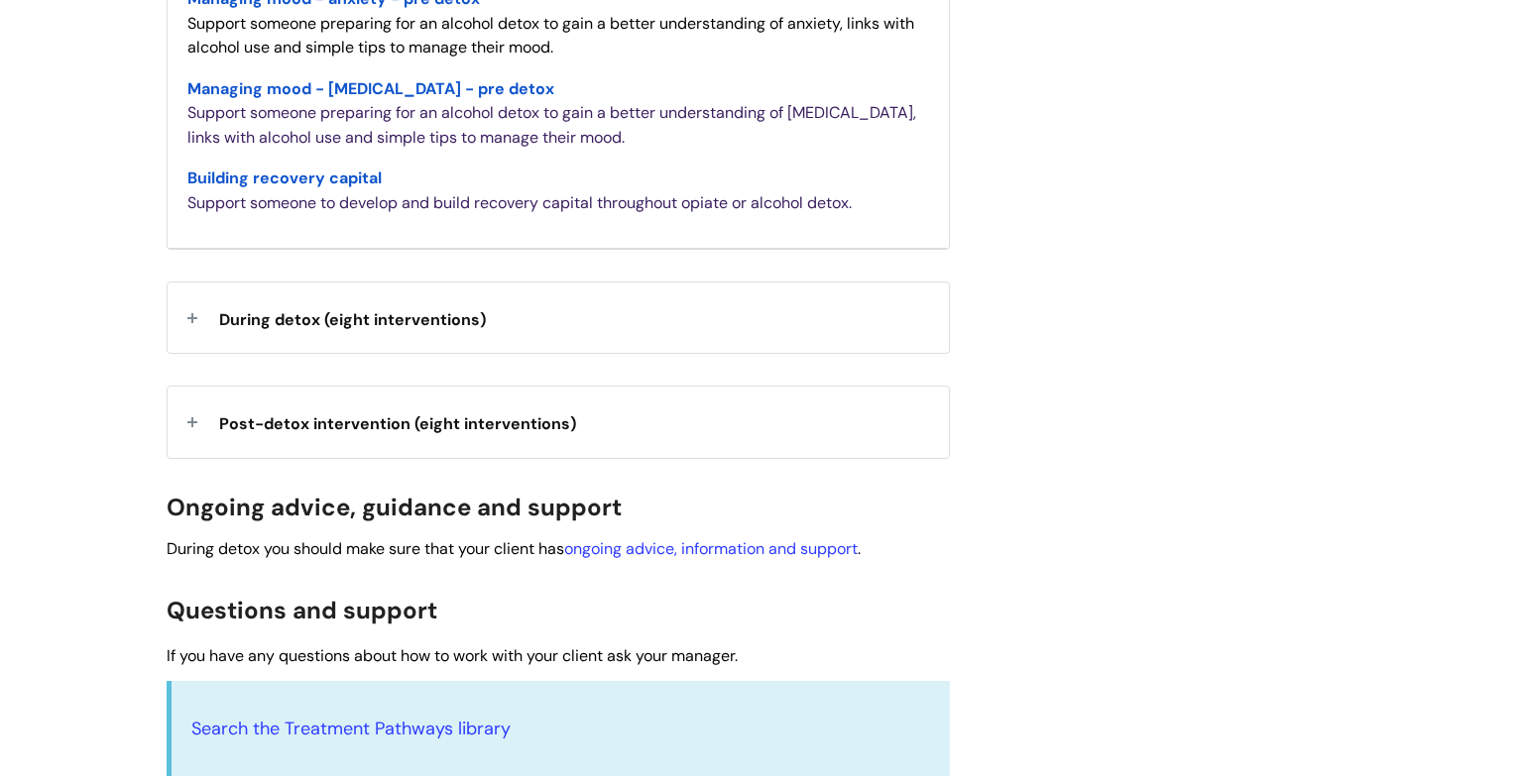 scroll, scrollTop: 1903, scrollLeft: 0, axis: vertical 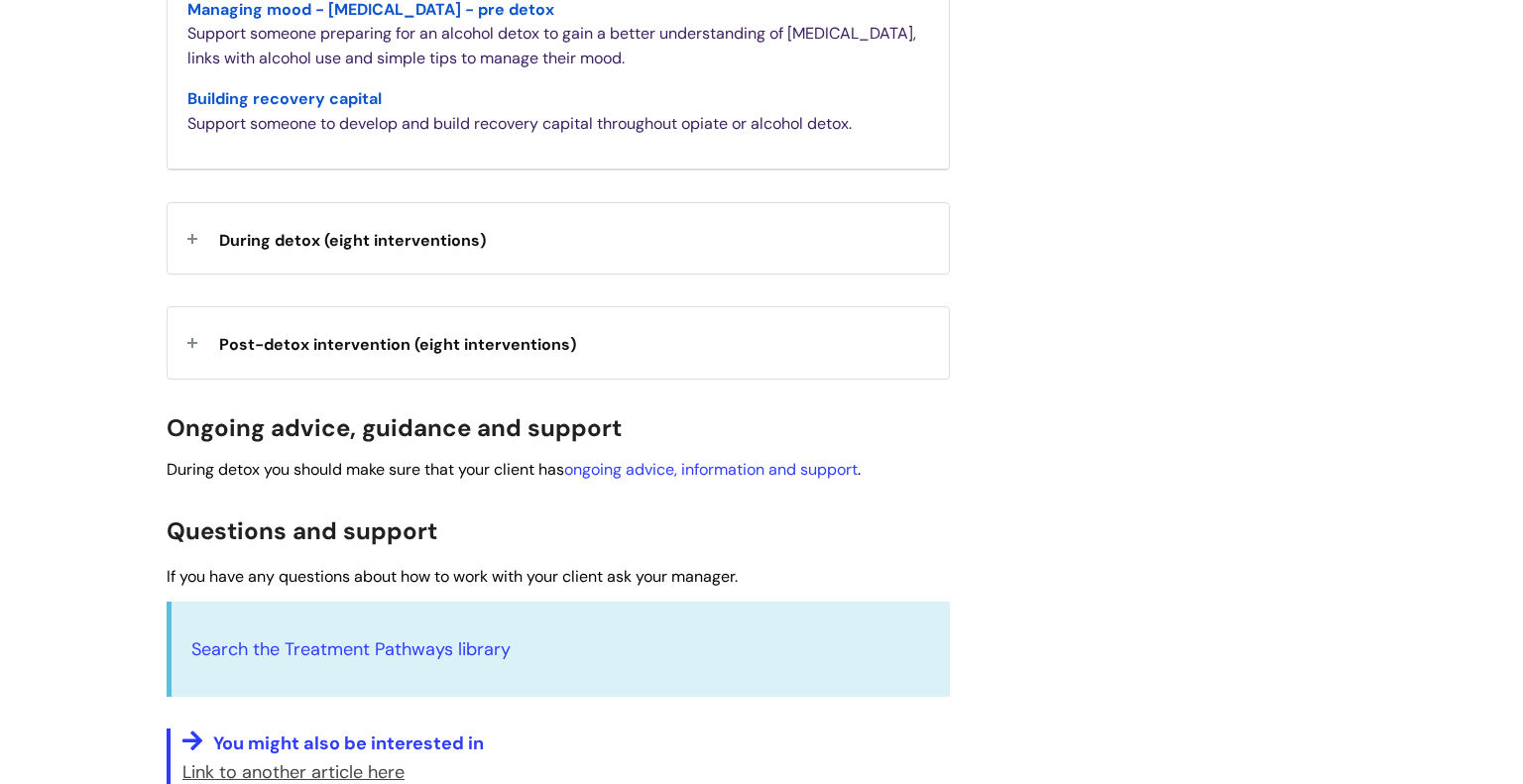 click on "Alcohol | Change, Sustain | Physical dependence 1, 2, 3 Get the whole support package in place We only deliver interventions as part of the whole client support package. Client support package  Find out how to  set your clients up for detox success  with a package of: Therapeutic relationship Psychosocial interventions Group work Support from community recovery champions Support with underlying psychological issues, including anxiety and depression Choose your interventions You can deliver interventions in any order to tailor them to your client’s needs. They can also be delivered in a single appointment or over several sessions. Some interventions appear in more than one stage. Pre-detox (nine interventions) Planning your alcohol detox  -  Support someone to prepare for alcohol detox. Medications used to support alcohol detox and recovery Help the client understand the medications that can support detox, and make the right choice for them. Alcohol Withdrawal Syndrome ." at bounding box center (558, -343) 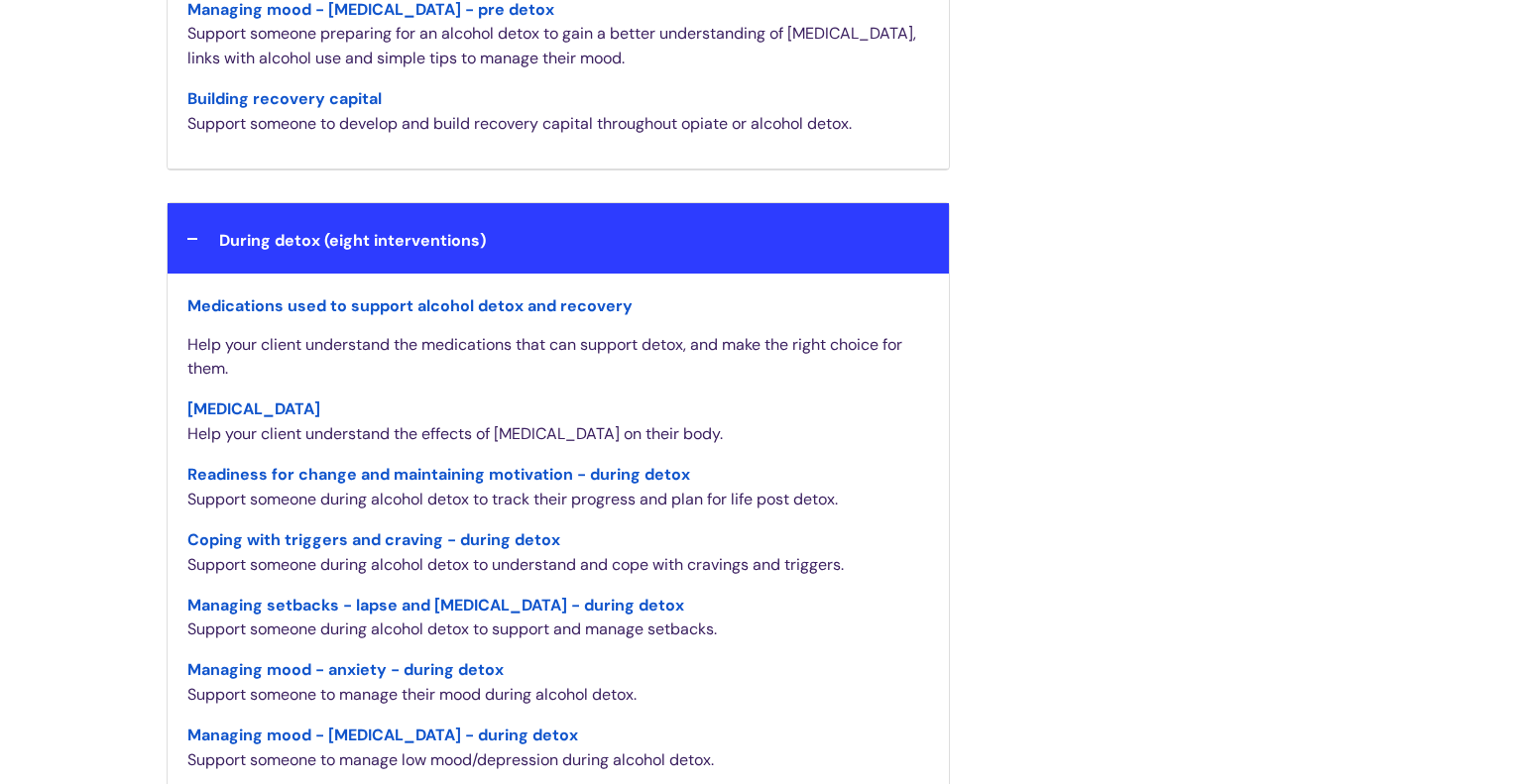 click on "Alcohol Detoxification Psychosocial Support programme
Modified on: Fri, 11 Jul, 2025 at  9:14 AM
Alcohol | Change, Sustain | Physical dependence 1, 2, 3 Get the whole support package in place We only deliver interventions as part of the whole client support package. Client support package  Find out how to  set your clients up for detox success  with a package of: Therapeutic relationship Psychosocial interventions Group work Support from community recovery champions Support with underlying psychological issues, including anxiety and depression Choose your interventions You can deliver interventions in any order to tailor them to your client’s needs. Some interventions appear in more than one stage.  -" at bounding box center (762, -48) 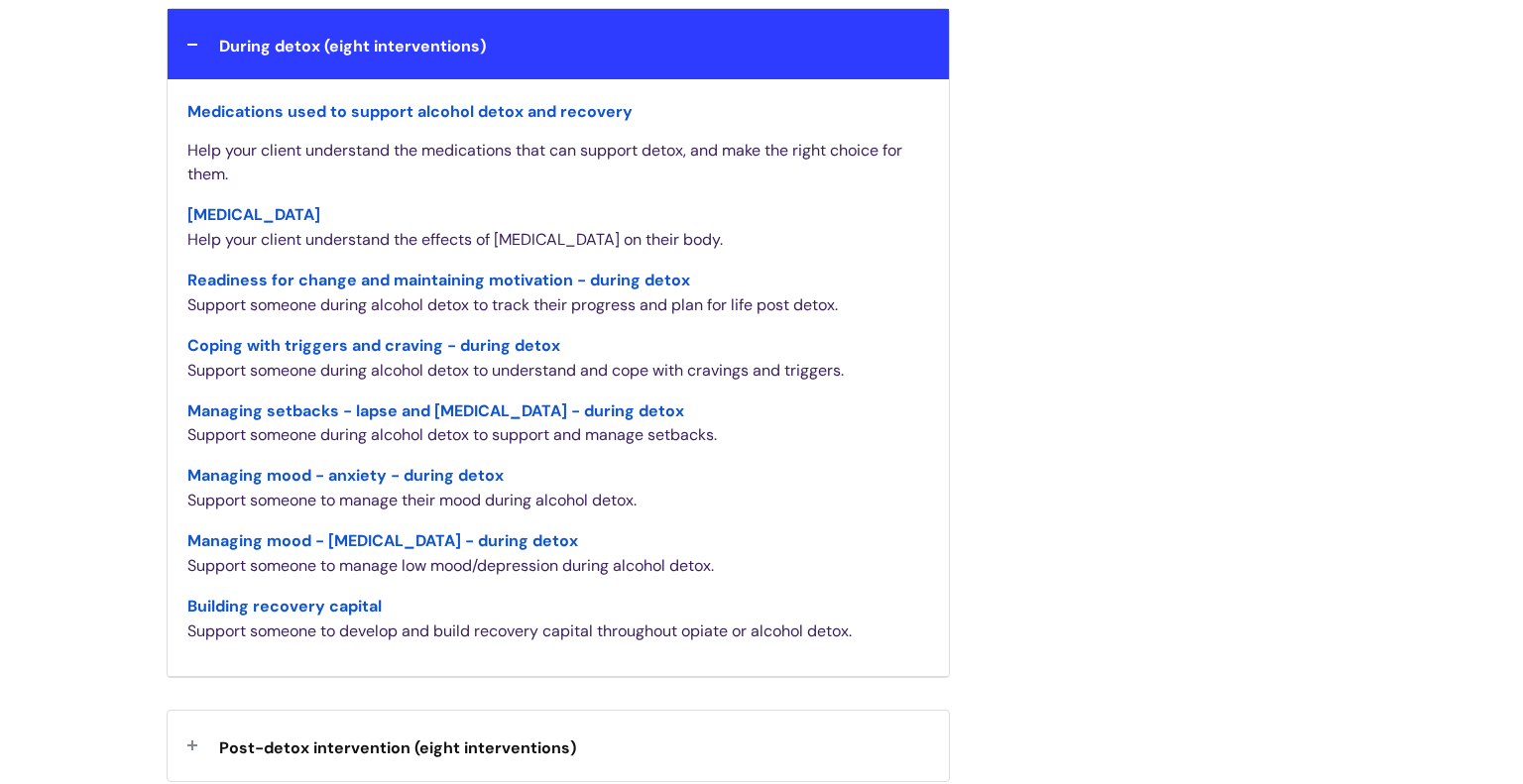scroll, scrollTop: 2101, scrollLeft: 0, axis: vertical 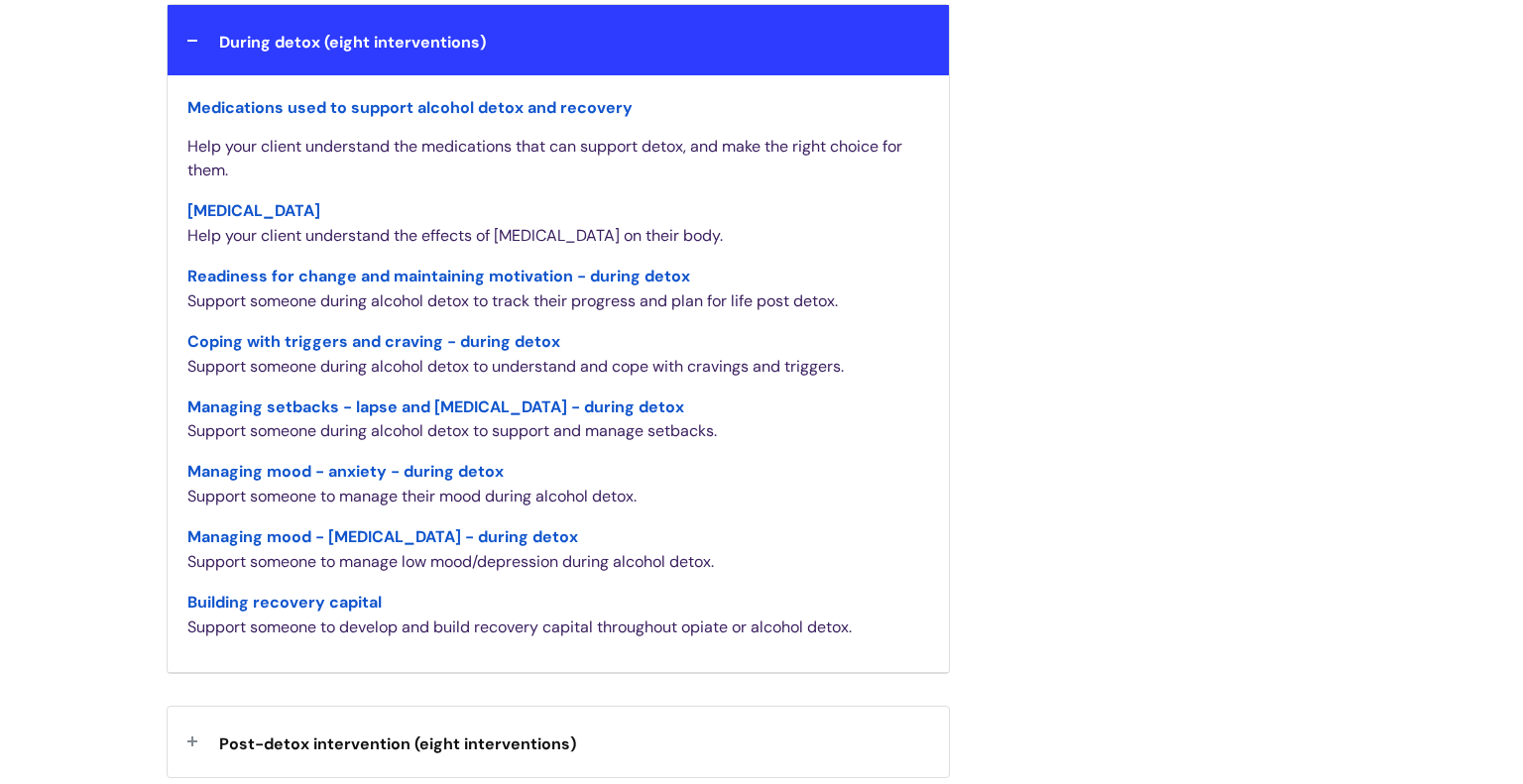 click on "Alcohol Detoxification Psychosocial Support programme
Modified on: Fri, 11 Jul, 2025 at  9:14 AM
Alcohol | Change, Sustain | Physical dependence 1, 2, 3 Get the whole support package in place We only deliver interventions as part of the whole client support package. Client support package  Find out how to  set your clients up for detox success  with a package of: Therapeutic relationship Psychosocial interventions Group work Support from community recovery champions Support with underlying psychological issues, including anxiety and depression Choose your interventions You can deliver interventions in any order to tailor them to your client’s needs. Some interventions appear in more than one stage.  -" at bounding box center (762, -246) 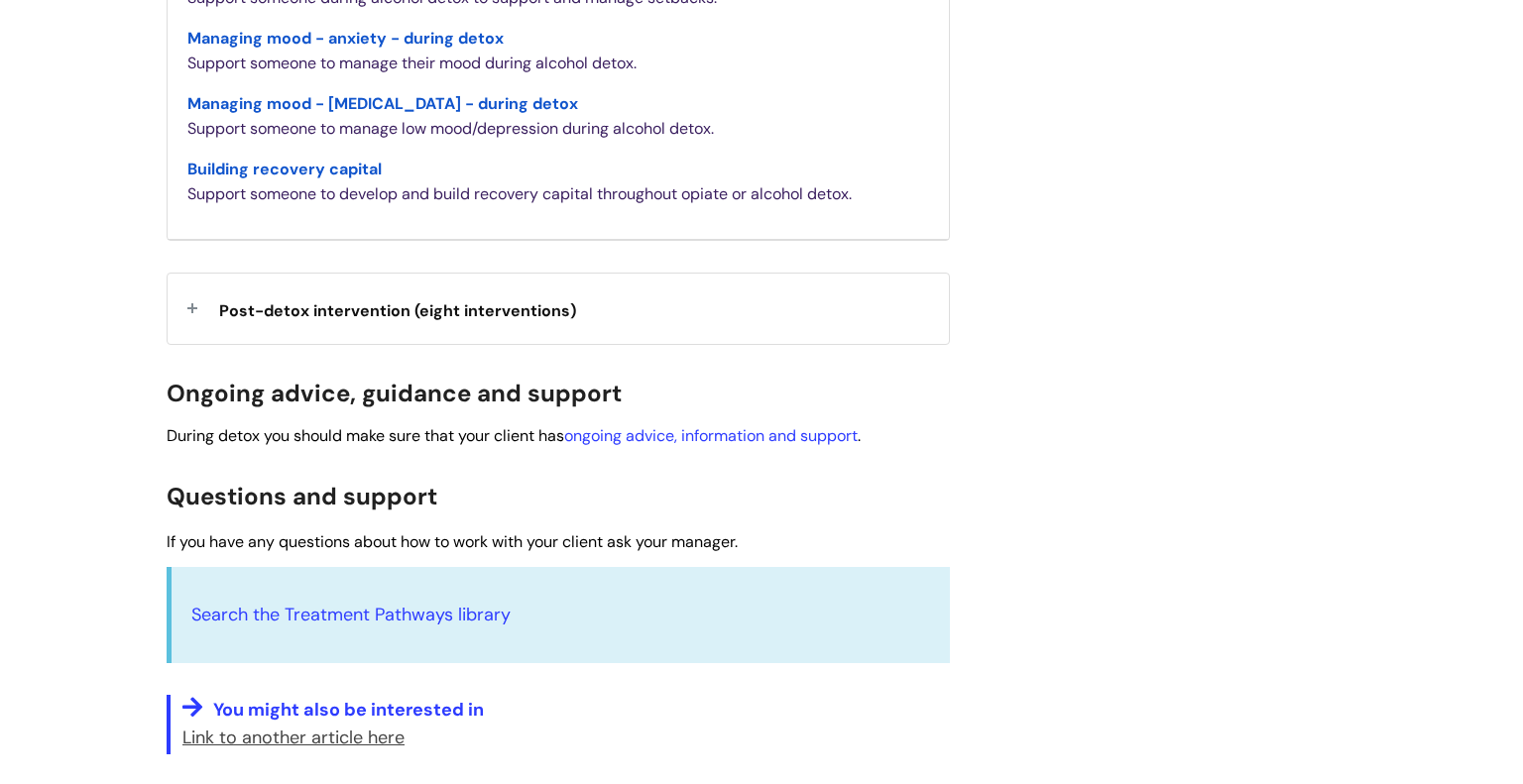 scroll, scrollTop: 2537, scrollLeft: 0, axis: vertical 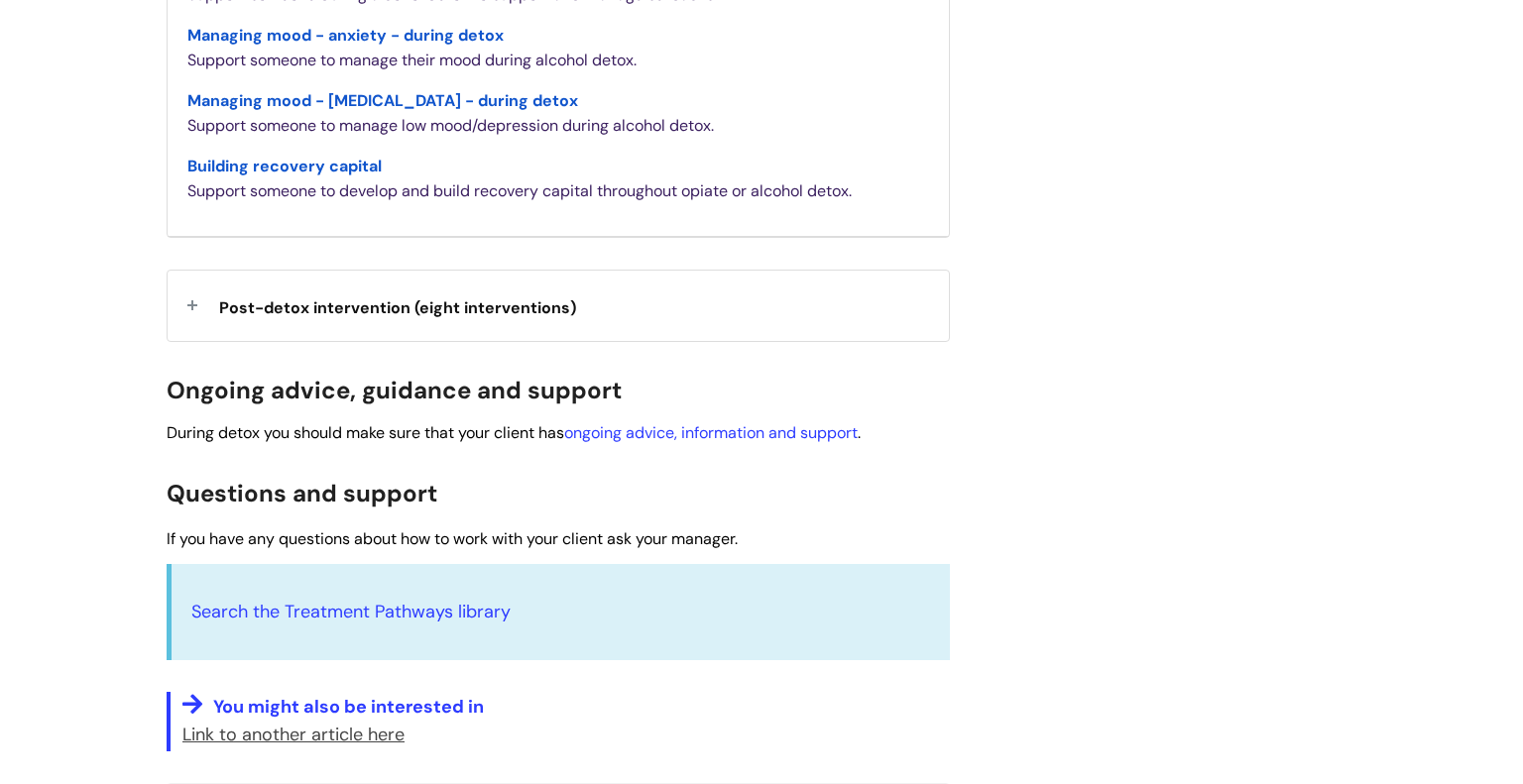 click on "Post-detox intervention (eight interventions)" at bounding box center (558, 305) 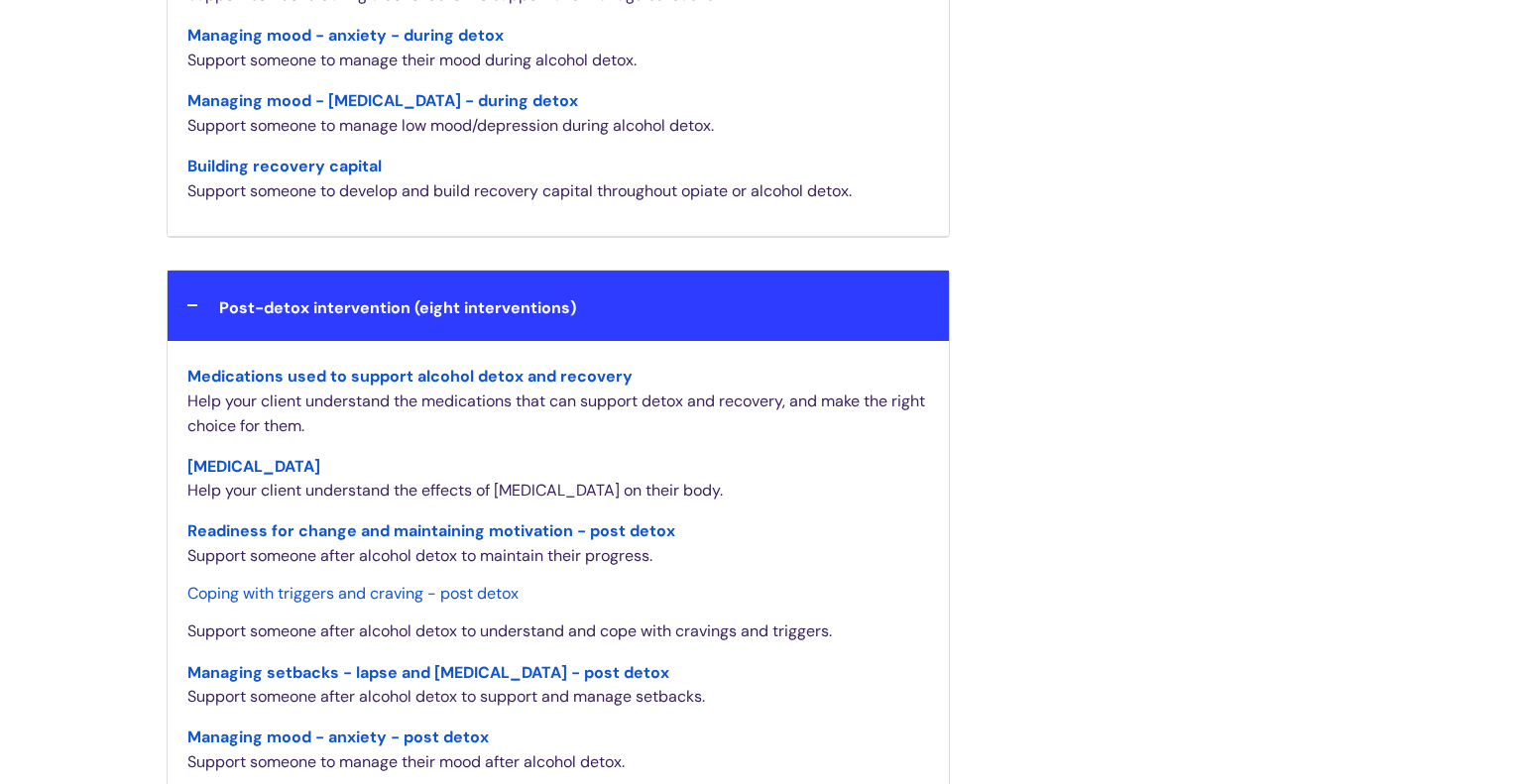 click on "Alcohol Detoxification Psychosocial Support programme
Modified on: Fri, 11 Jul, 2025 at  9:14 AM
Alcohol | Change, Sustain | Physical dependence 1, 2, 3 Get the whole support package in place We only deliver interventions as part of the whole client support package. Client support package  Find out how to  set your clients up for detox success  with a package of: Therapeutic relationship Psychosocial interventions Group work Support from community recovery champions Support with underlying psychological issues, including anxiety and depression Choose your interventions You can deliver interventions in any order to tailor them to your client’s needs. Some interventions appear in more than one stage.  -" at bounding box center (762, -384) 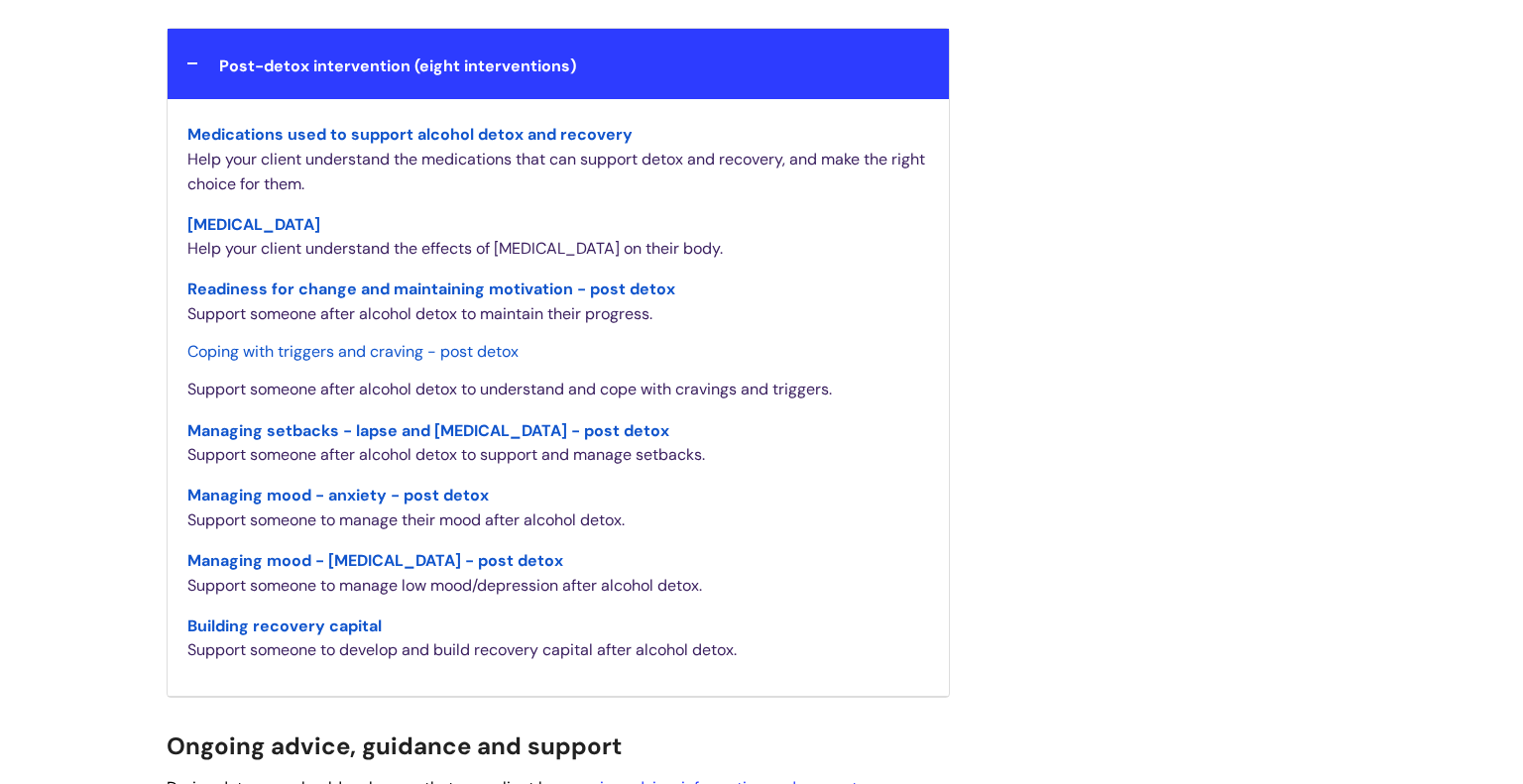 scroll, scrollTop: 2815, scrollLeft: 0, axis: vertical 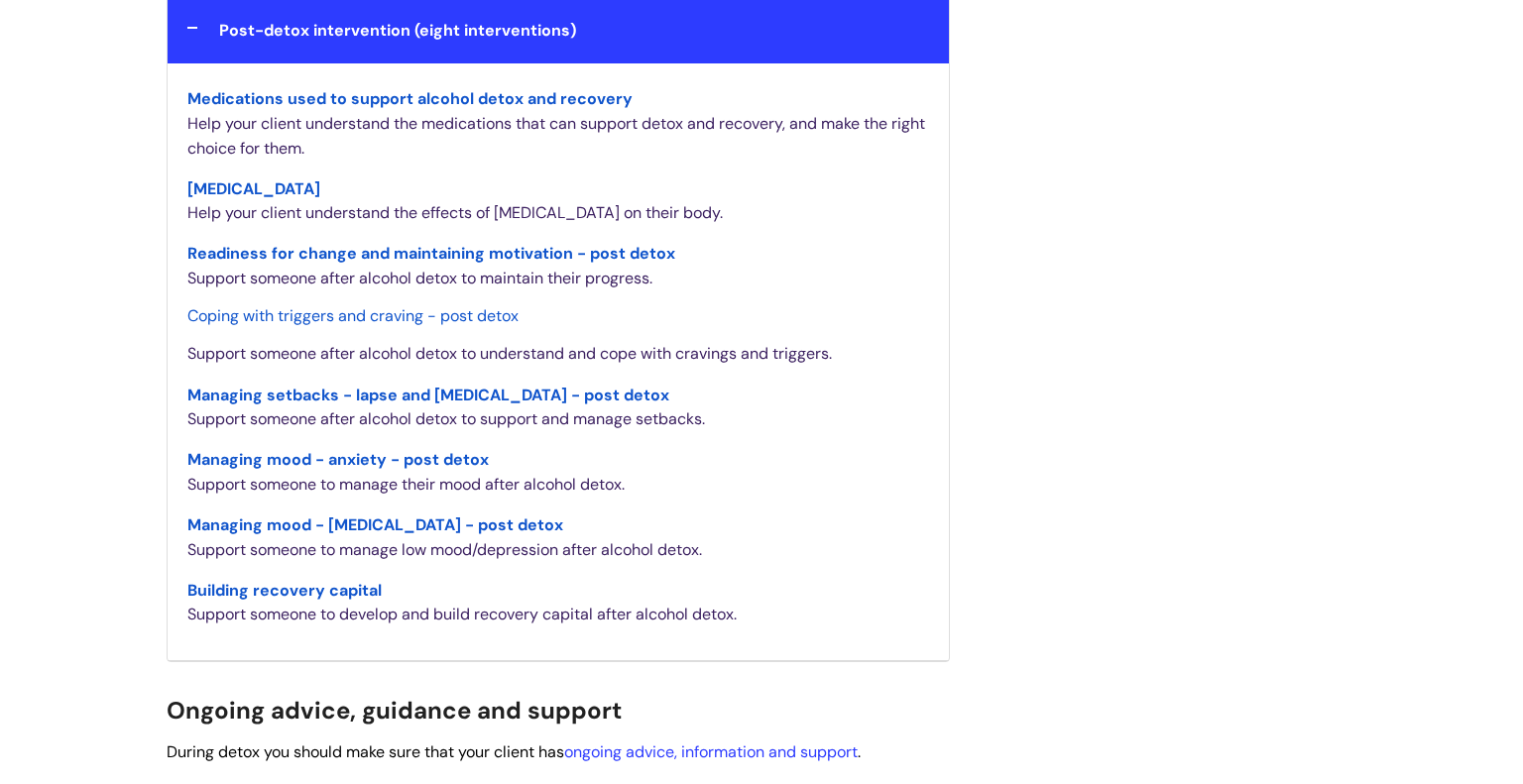 click on "Alcohol Detoxification Psychosocial Support programme
Modified on: Fri, 11 Jul, 2025 at  9:14 AM
Alcohol | Change, Sustain | Physical dependence 1, 2, 3 Get the whole support package in place We only deliver interventions as part of the whole client support package. Client support package  Find out how to  set your clients up for detox success  with a package of: Therapeutic relationship Psychosocial interventions Group work Support from community recovery champions Support with underlying psychological issues, including anxiety and depression Choose your interventions You can deliver interventions in any order to tailor them to your client’s needs. Some interventions appear in more than one stage.  -" at bounding box center [762, -661] 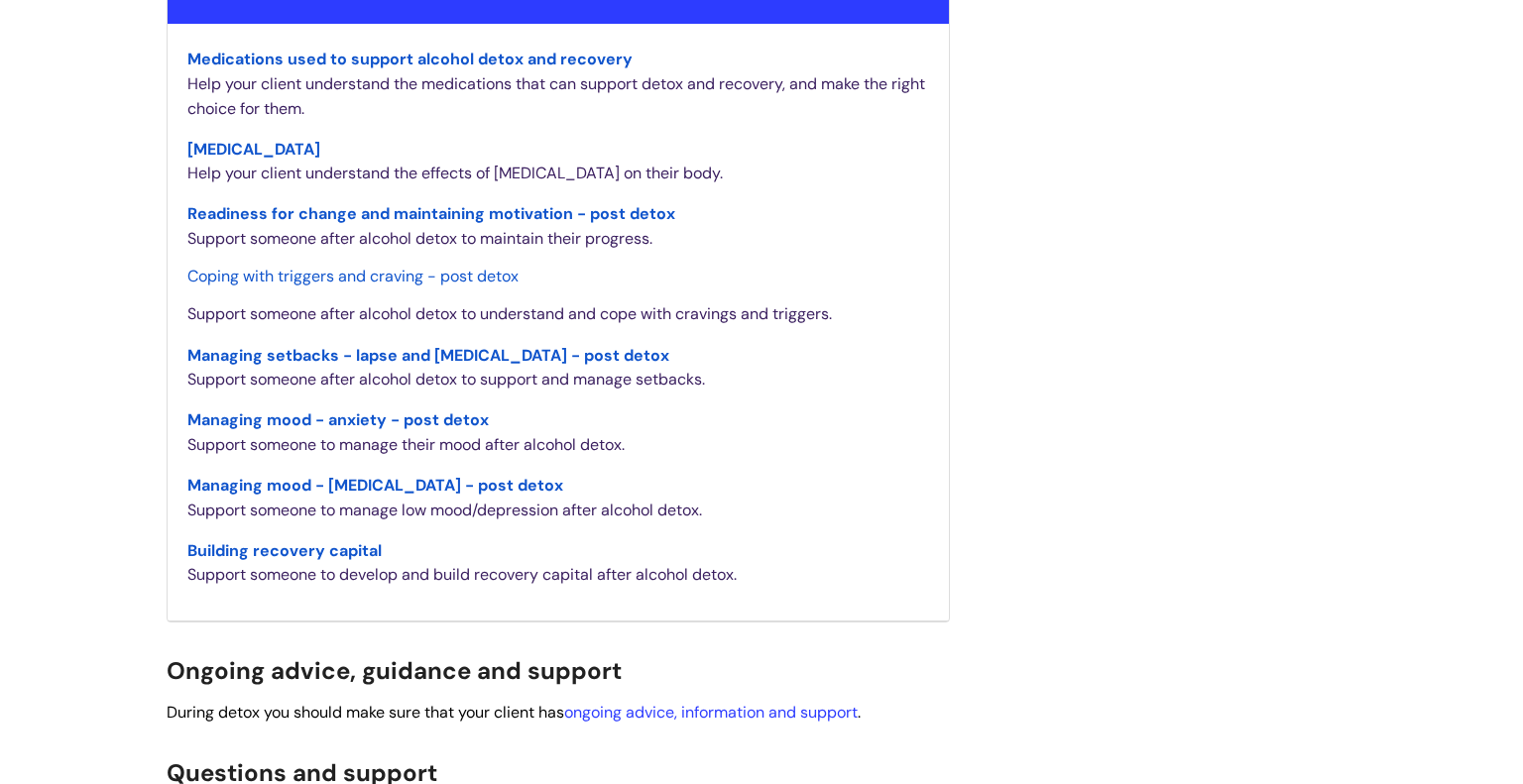 scroll, scrollTop: 2815, scrollLeft: 0, axis: vertical 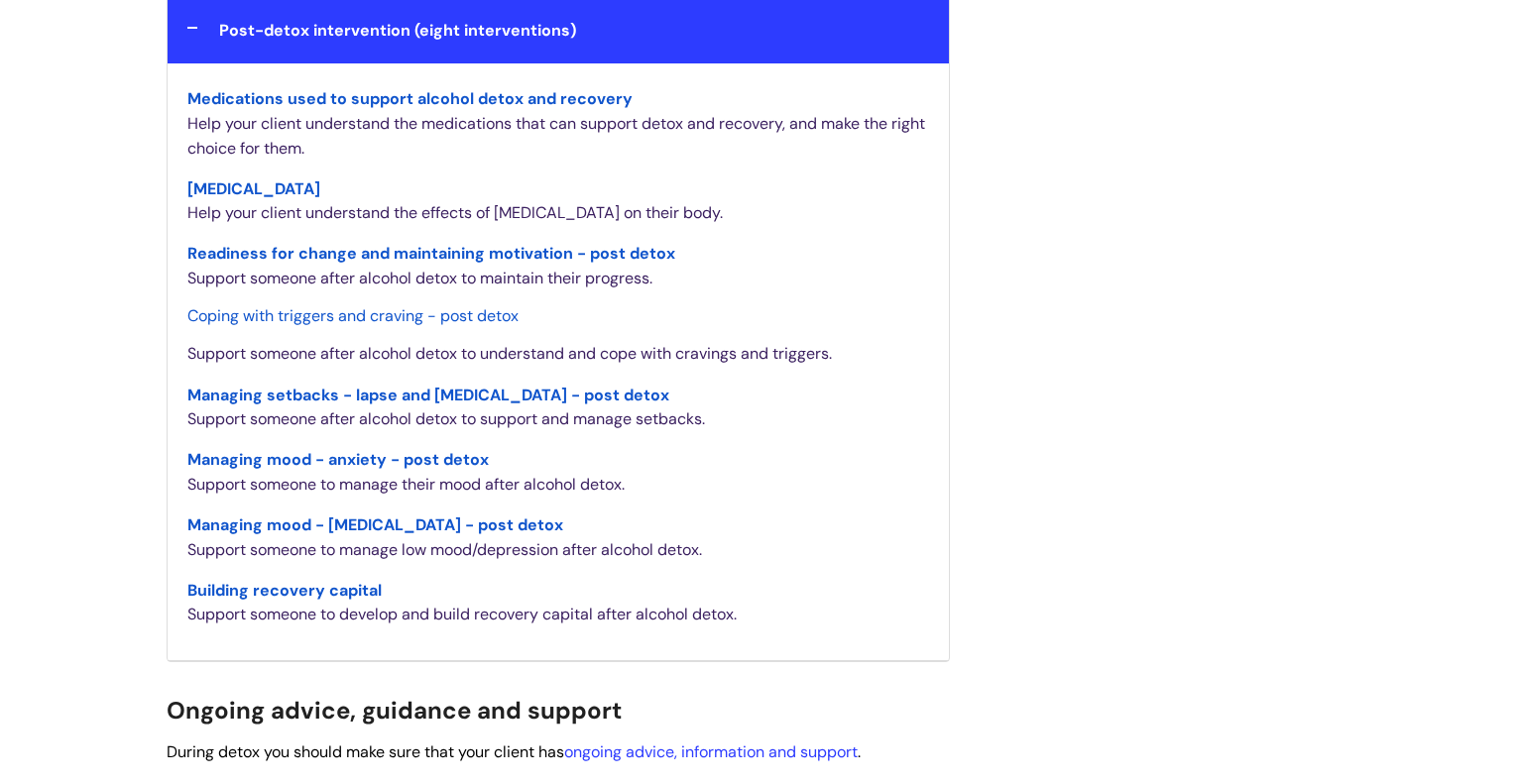 click on "Alcohol Detoxification Psychosocial Support programme
Modified on: Fri, 11 Jul, 2025 at  9:14 AM
Alcohol | Change, Sustain | Physical dependence 1, 2, 3 Get the whole support package in place We only deliver interventions as part of the whole client support package. Client support package  Find out how to  set your clients up for detox success  with a package of: Therapeutic relationship Psychosocial interventions Group work Support from community recovery champions Support with underlying psychological issues, including anxiety and depression Choose your interventions You can deliver interventions in any order to tailor them to your client’s needs. Some interventions appear in more than one stage.  -" at bounding box center [762, -661] 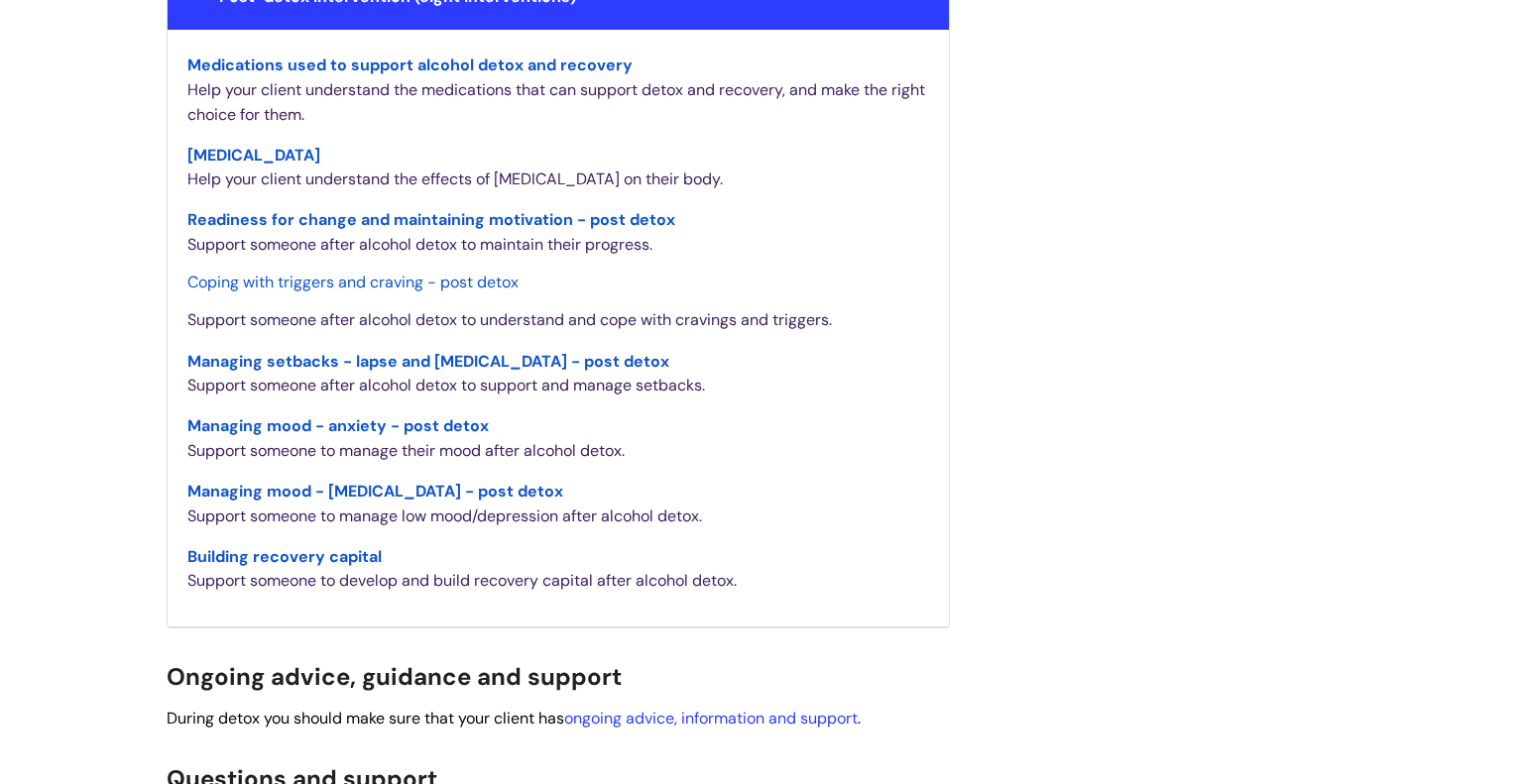 scroll, scrollTop: 2855, scrollLeft: 0, axis: vertical 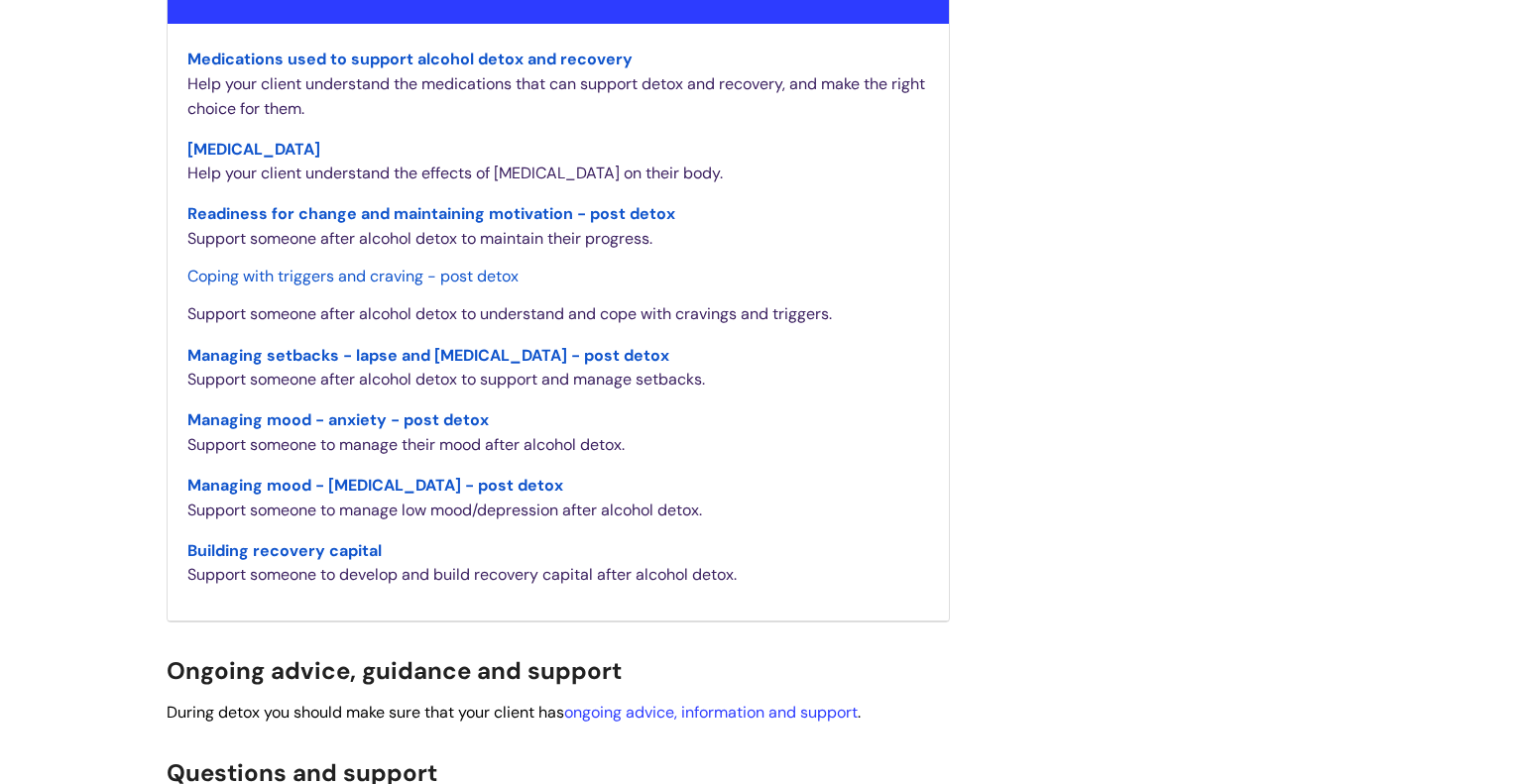 click on "Alcohol Detoxification Psychosocial Support programme
Modified on: Fri, 11 Jul, 2025 at  9:14 AM
Alcohol | Change, Sustain | Physical dependence 1, 2, 3 Get the whole support package in place We only deliver interventions as part of the whole client support package. Client support package  Find out how to  set your clients up for detox success  with a package of: Therapeutic relationship Psychosocial interventions Group work Support from community recovery champions Support with underlying psychological issues, including anxiety and depression Choose your interventions You can deliver interventions in any order to tailor them to your client’s needs. Some interventions appear in more than one stage.  -" at bounding box center [762, -701] 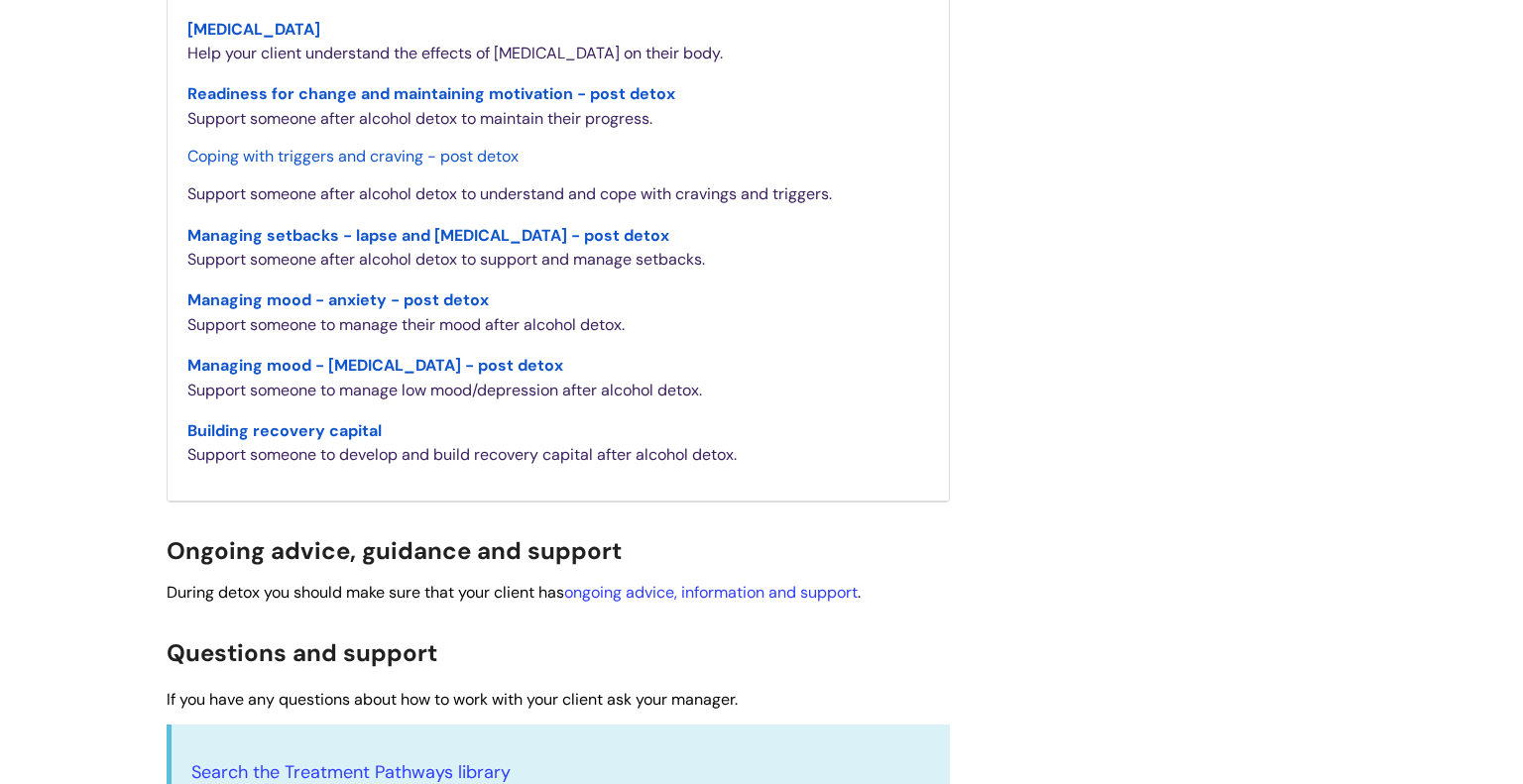 scroll, scrollTop: 2973, scrollLeft: 0, axis: vertical 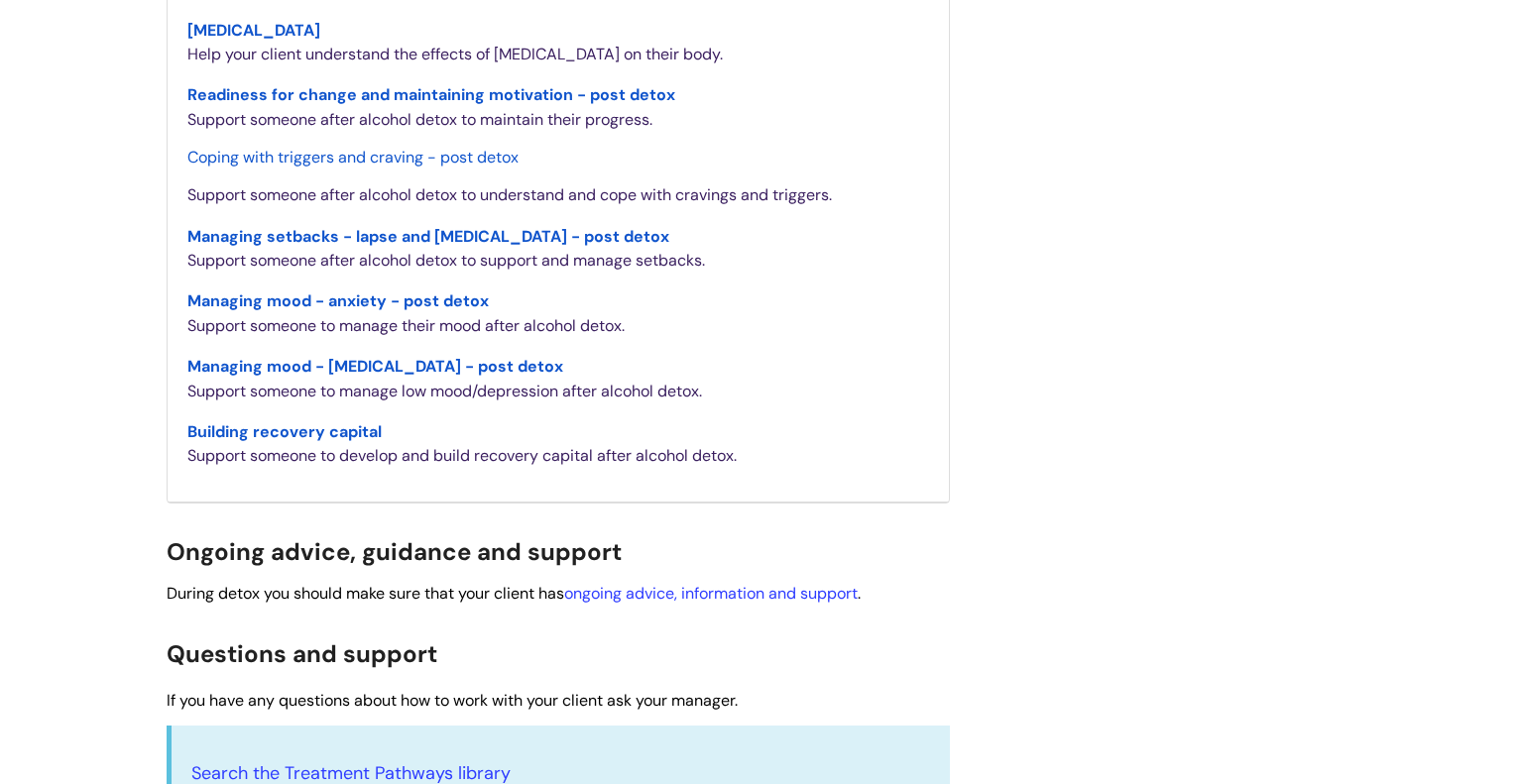 click on "Alcohol Detoxification Psychosocial Support programme
Modified on: Fri, 11 Jul, 2025 at  9:14 AM
Alcohol | Change, Sustain | Physical dependence 1, 2, 3 Get the whole support package in place We only deliver interventions as part of the whole client support package. Client support package  Find out how to  set your clients up for detox success  with a package of: Therapeutic relationship Psychosocial interventions Group work Support from community recovery champions Support with underlying psychological issues, including anxiety and depression Choose your interventions You can deliver interventions in any order to tailor them to your client’s needs. Some interventions appear in more than one stage.  -" at bounding box center (762, -820) 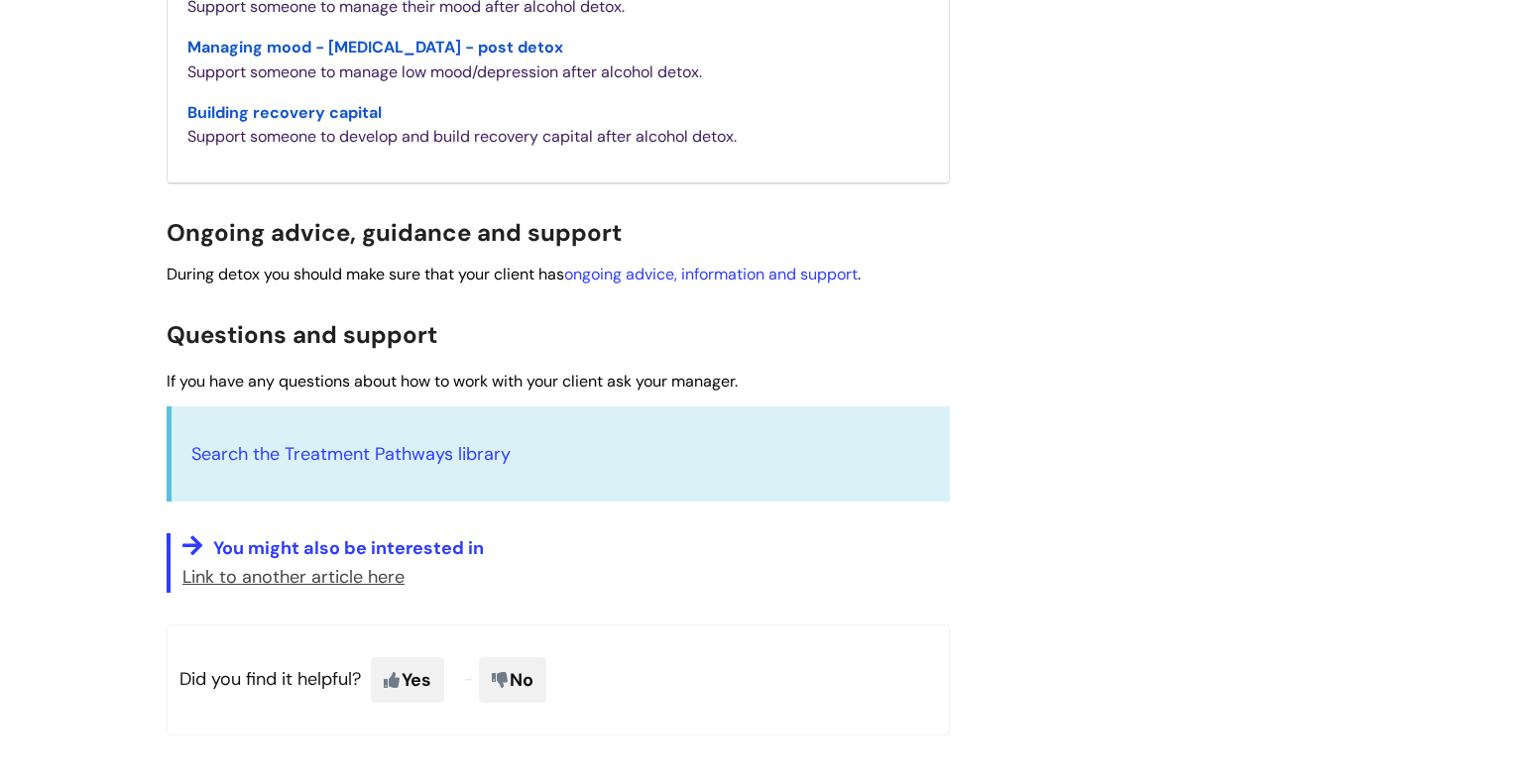 scroll, scrollTop: 3291, scrollLeft: 0, axis: vertical 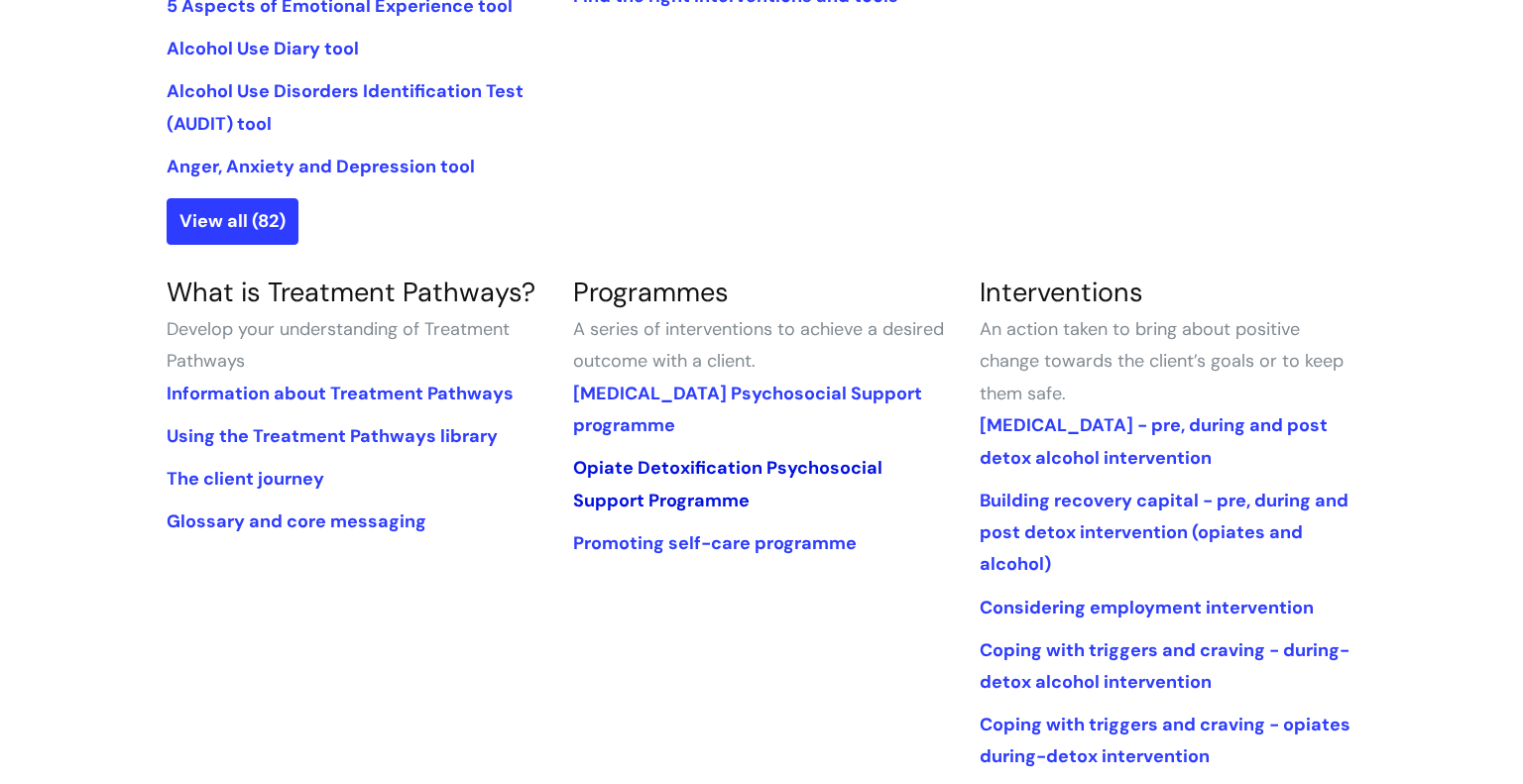 click on "Opiate Detoxification Psychosocial Support Programme" at bounding box center (728, 484) 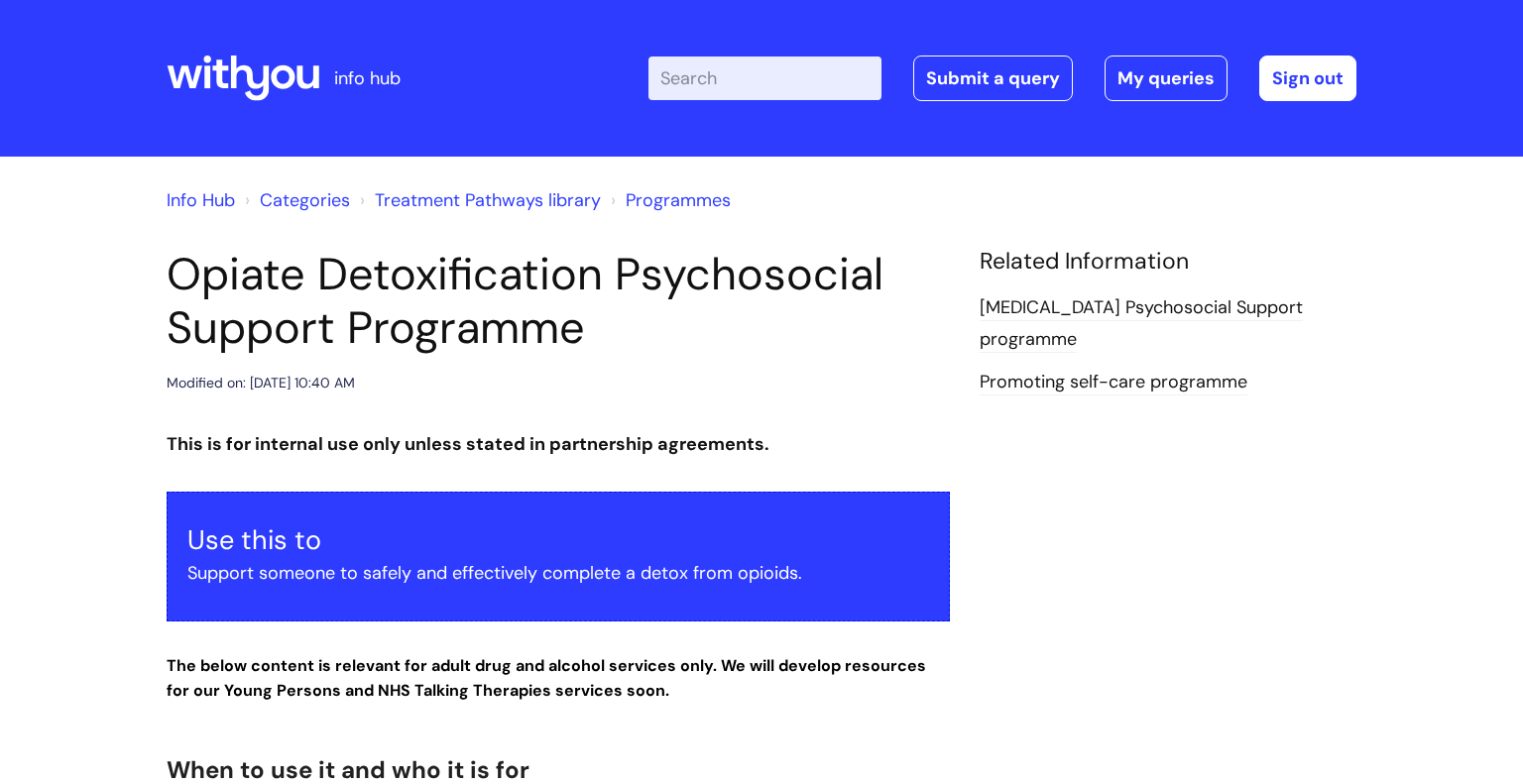 scroll, scrollTop: 0, scrollLeft: 0, axis: both 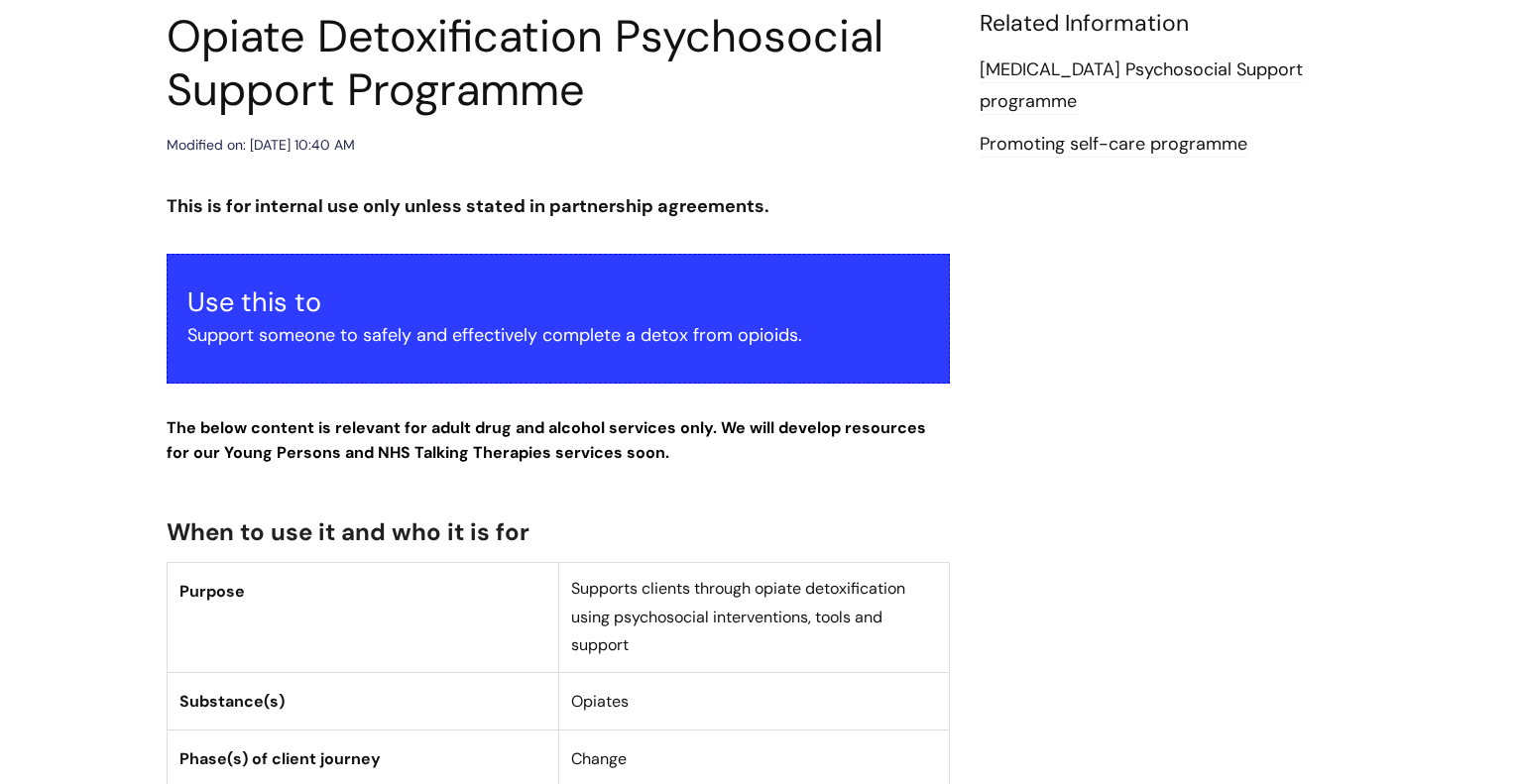 click on "Modified on: [DATE] 10:40 AM" at bounding box center (558, 145) 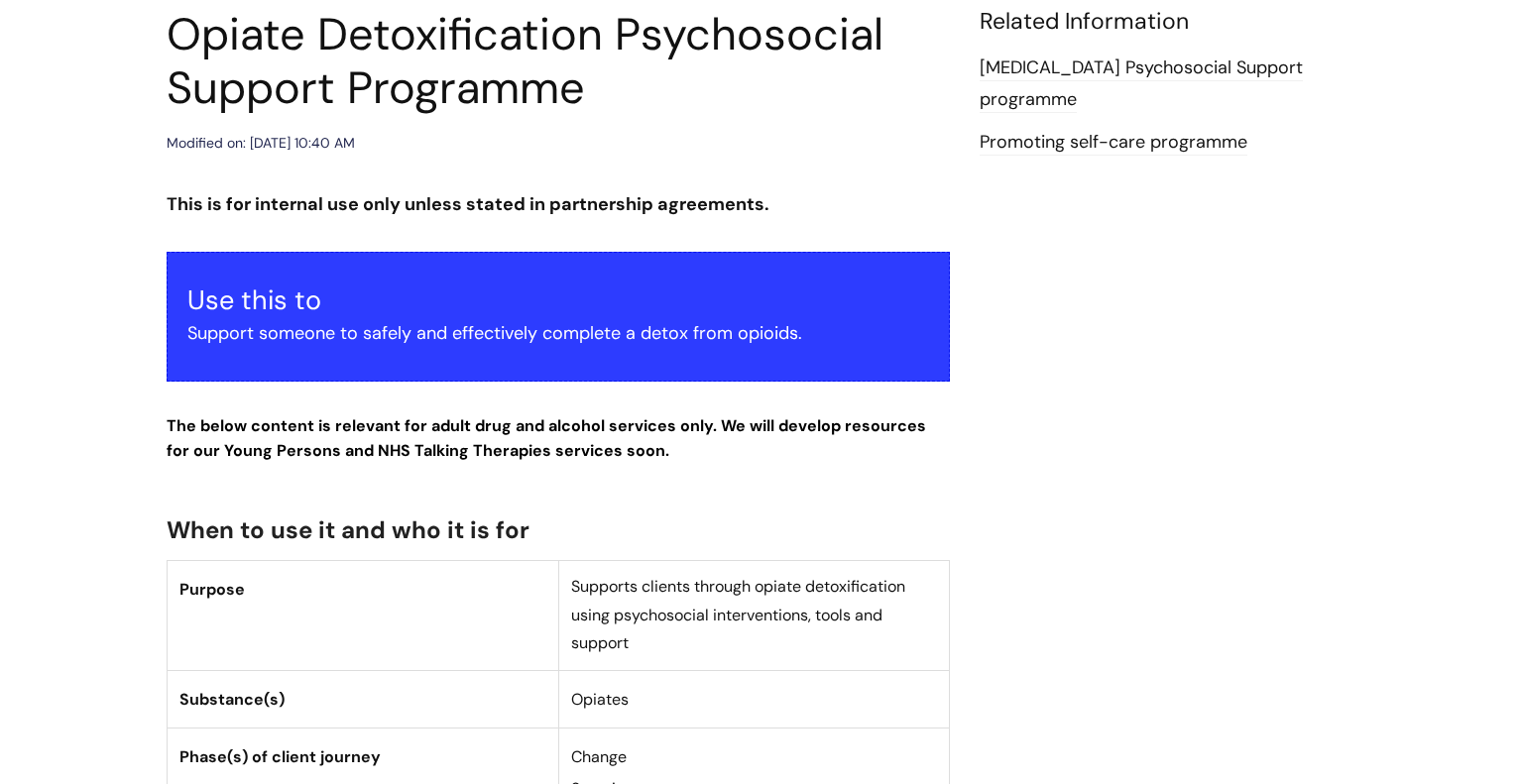 scroll, scrollTop: 238, scrollLeft: 0, axis: vertical 